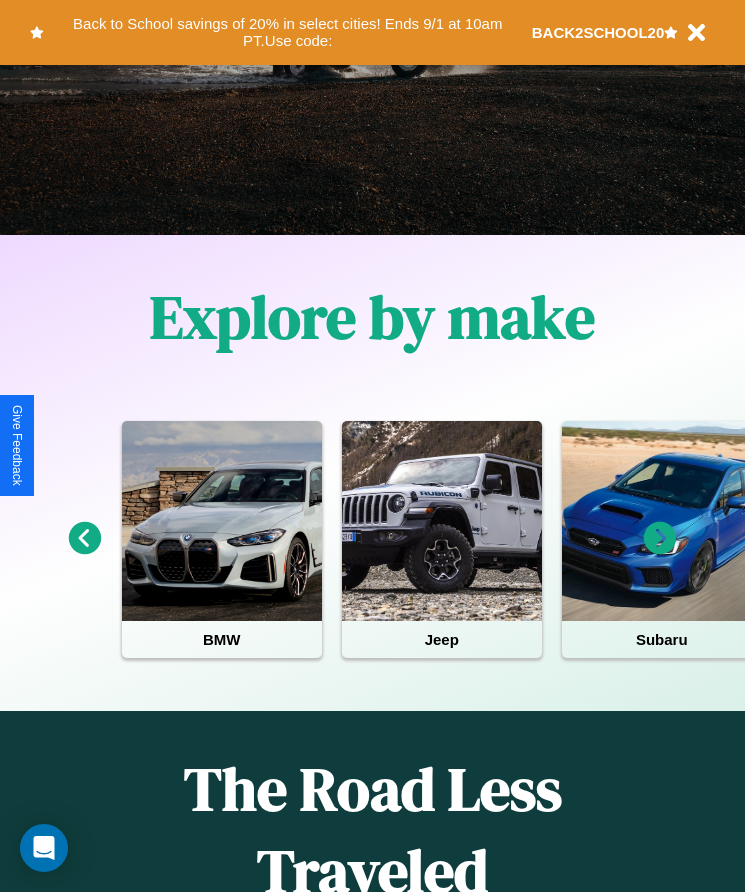 scroll, scrollTop: 334, scrollLeft: 0, axis: vertical 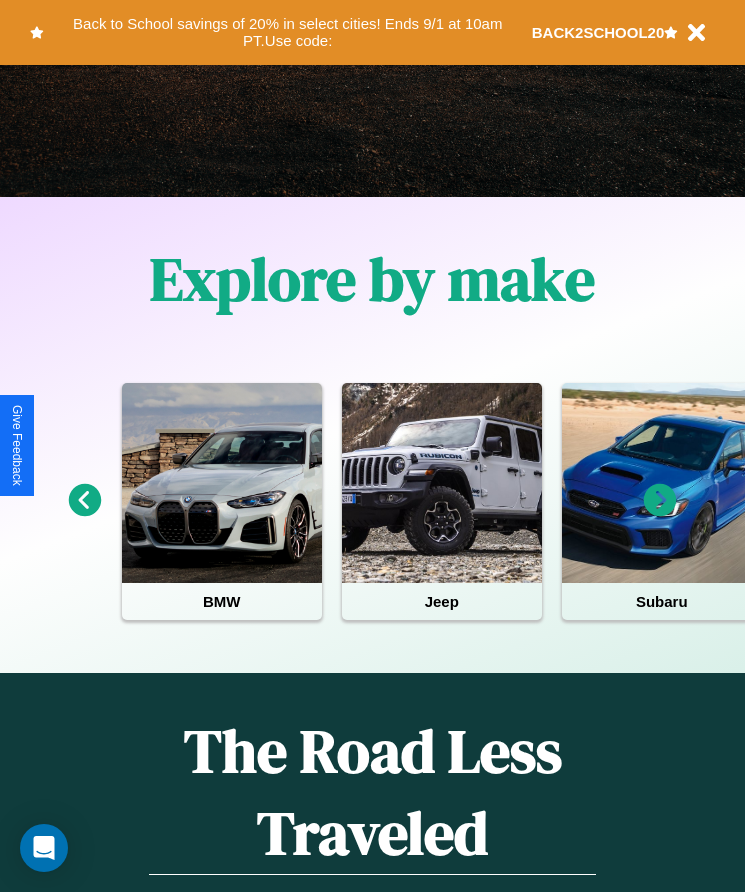 click 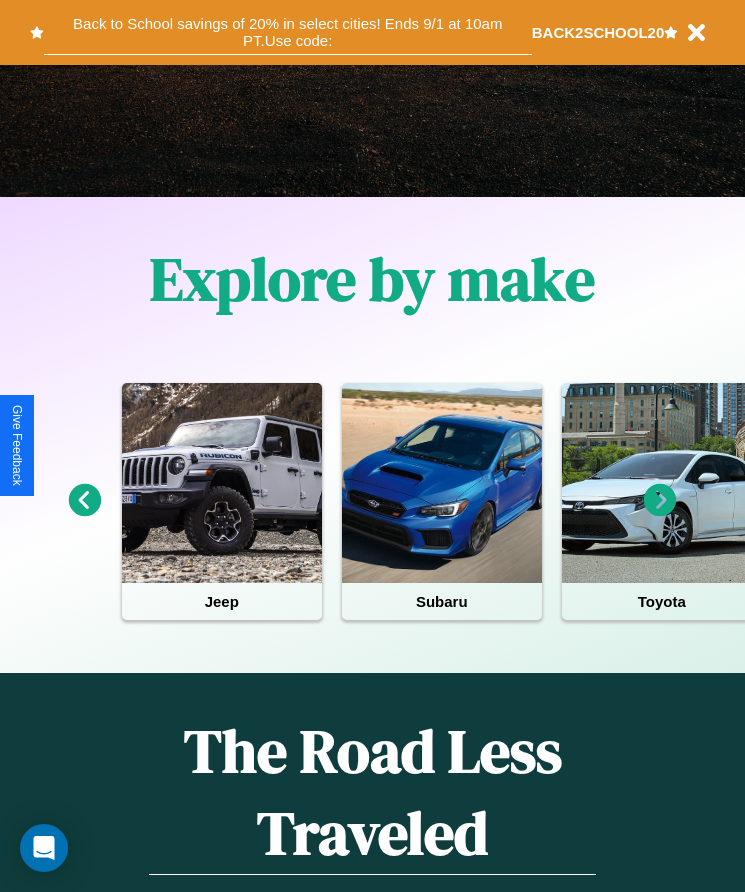 click on "Back to School savings of 20% in select cities! Ends 9/1 at 10am PT.  Use code:" at bounding box center (288, 32) 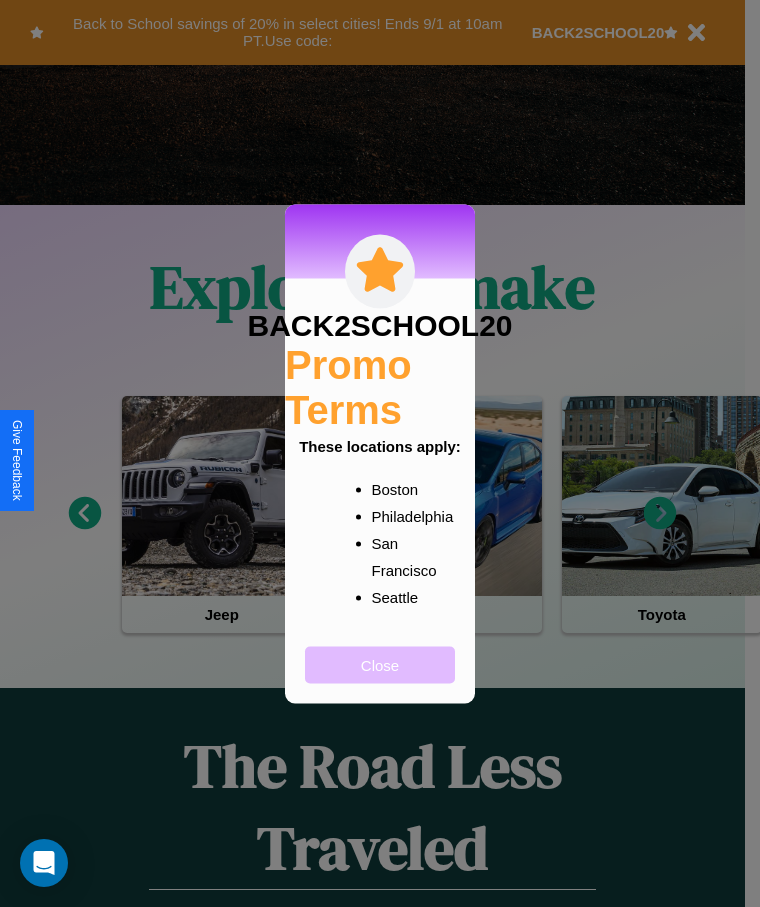 click on "Close" at bounding box center (380, 664) 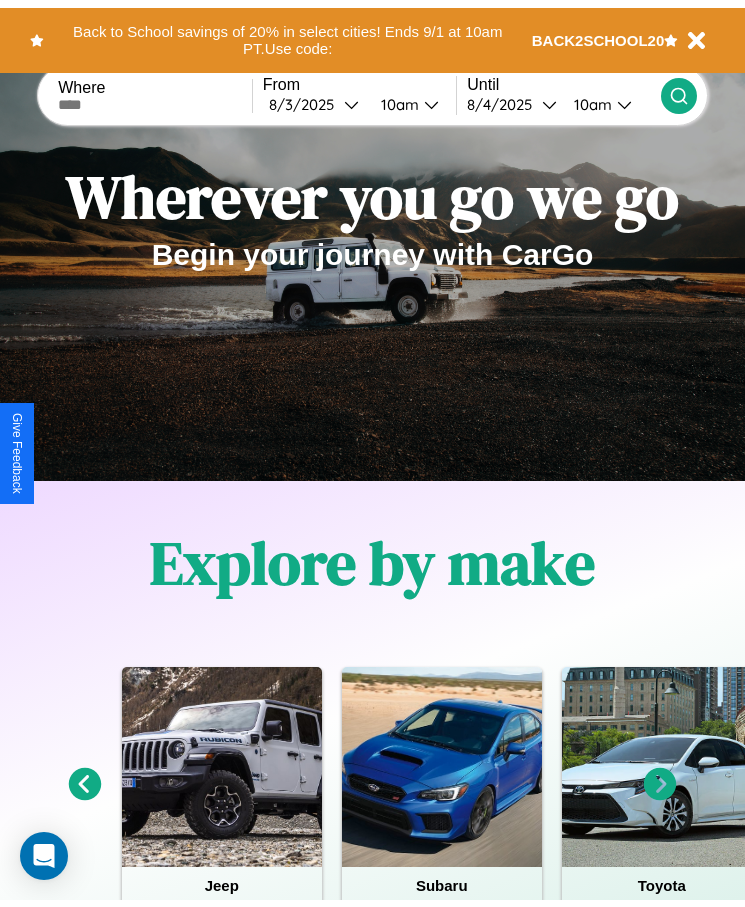 scroll, scrollTop: 0, scrollLeft: 0, axis: both 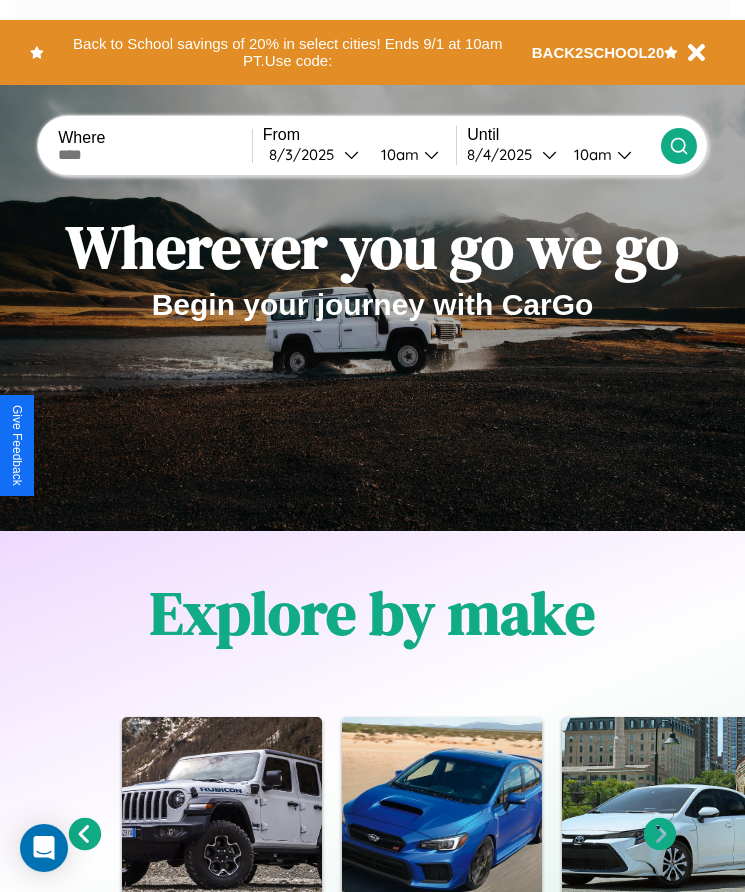 click at bounding box center [155, 155] 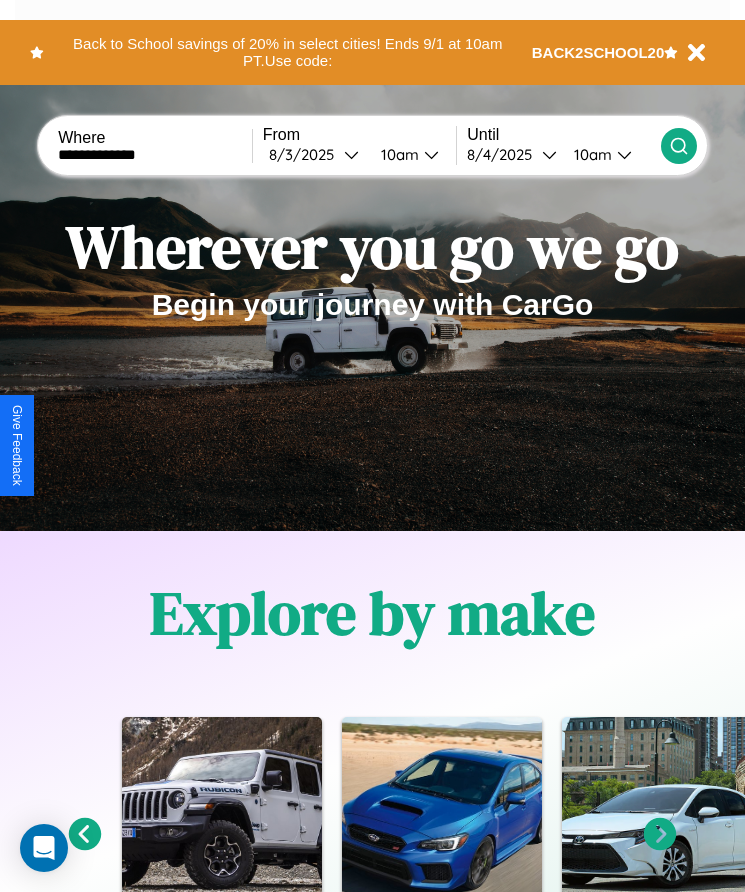type on "**********" 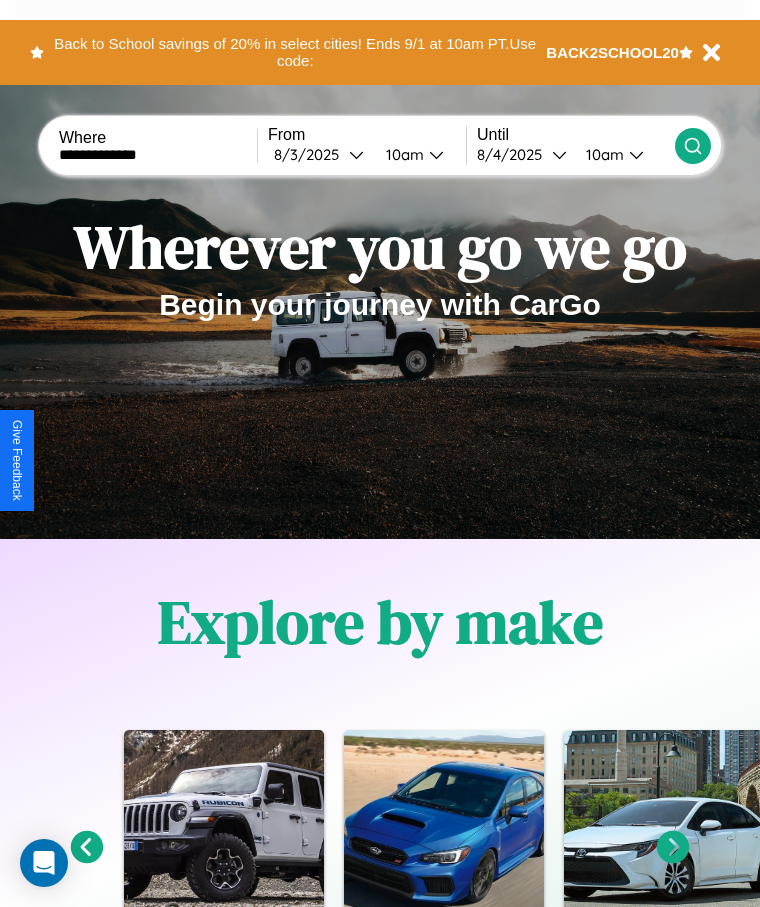 select on "*" 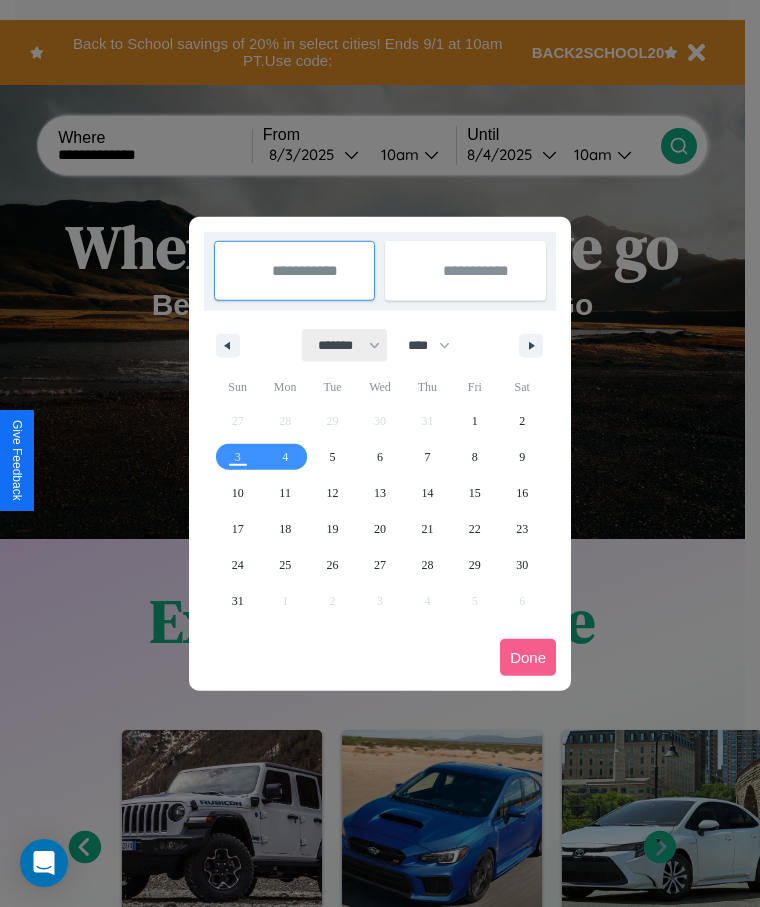 click on "******* ******** ***** ***** *** **** **** ****** ********* ******* ******** ********" at bounding box center [345, 345] 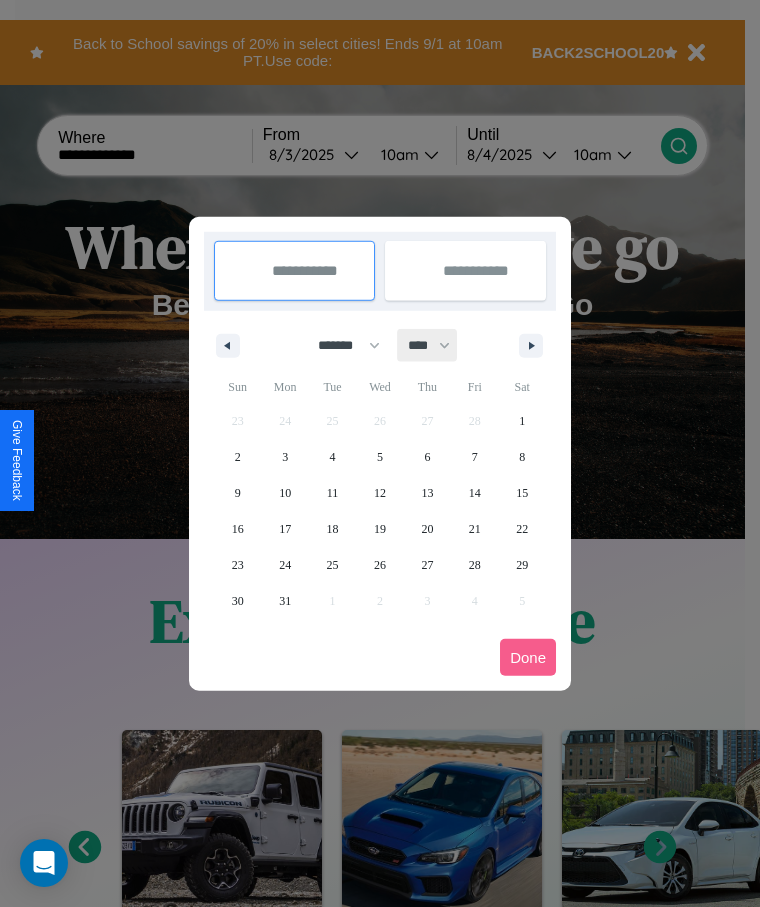 click on "**** **** **** **** **** **** **** **** **** **** **** **** **** **** **** **** **** **** **** **** **** **** **** **** **** **** **** **** **** **** **** **** **** **** **** **** **** **** **** **** **** **** **** **** **** **** **** **** **** **** **** **** **** **** **** **** **** **** **** **** **** **** **** **** **** **** **** **** **** **** **** **** **** **** **** **** **** **** **** **** **** **** **** **** **** **** **** **** **** **** **** **** **** **** **** **** **** **** **** **** **** **** **** **** **** **** **** **** **** **** **** **** **** **** **** **** **** **** **** **** ****" at bounding box center [428, 345] 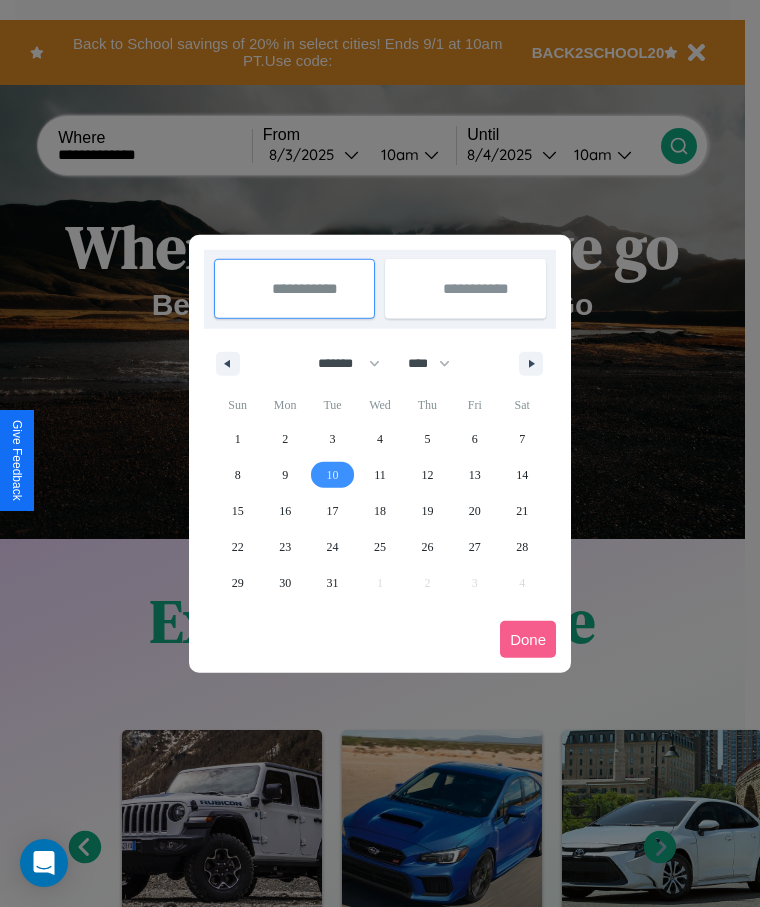 click on "10" at bounding box center [333, 475] 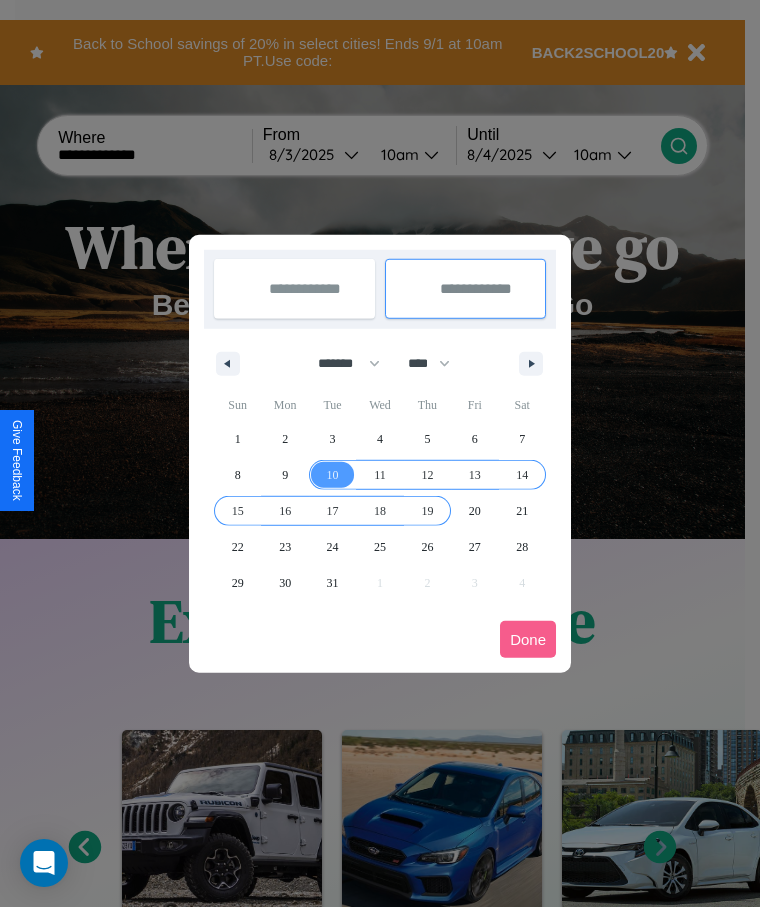 click on "19" at bounding box center (427, 511) 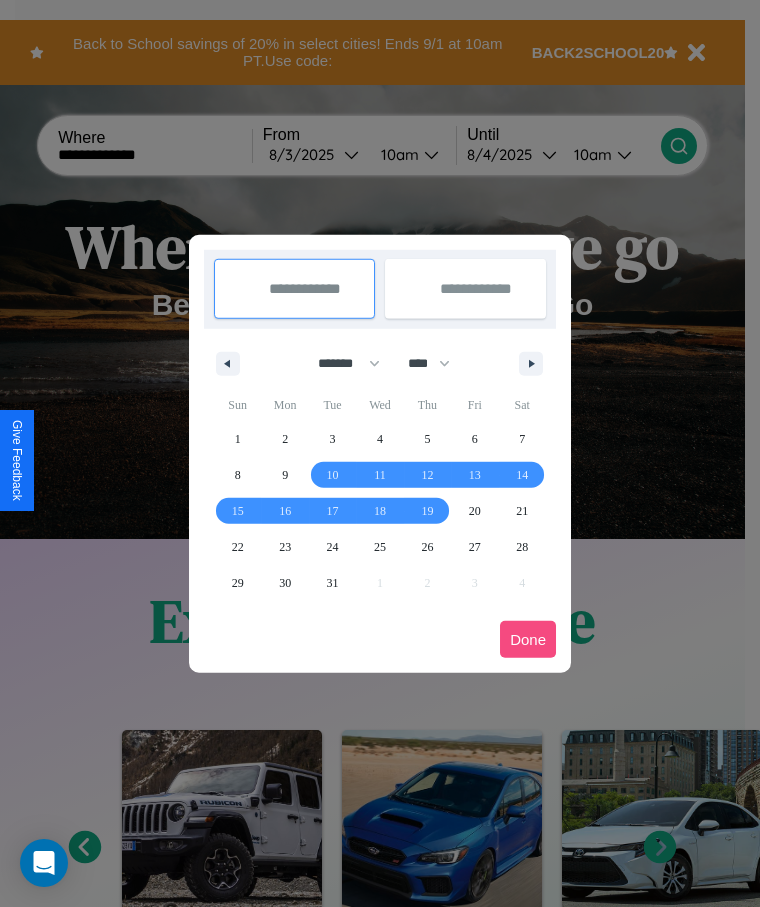 click on "Done" at bounding box center [528, 639] 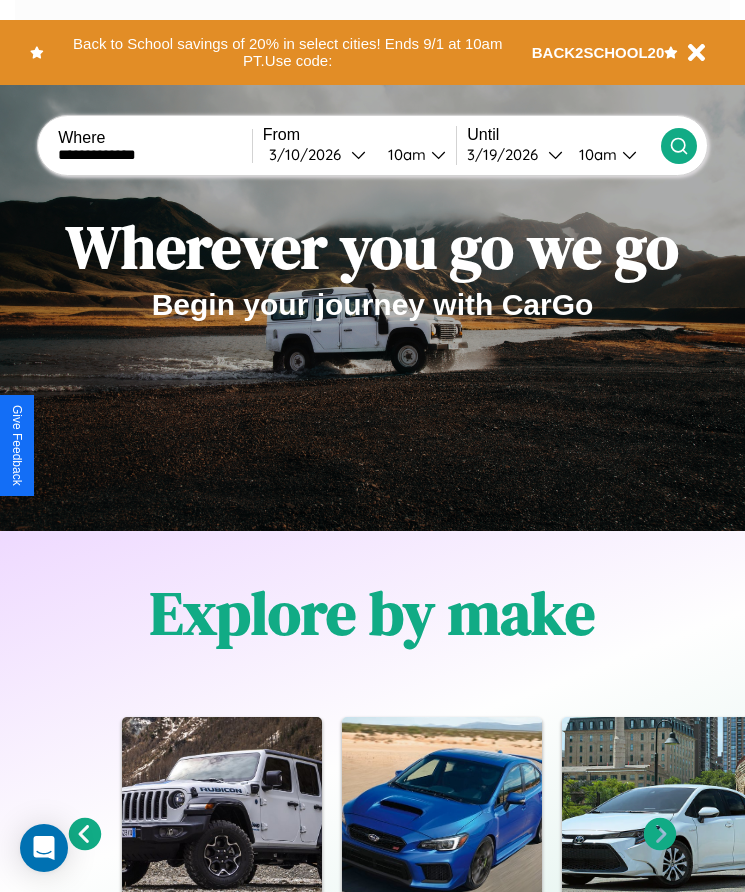 click 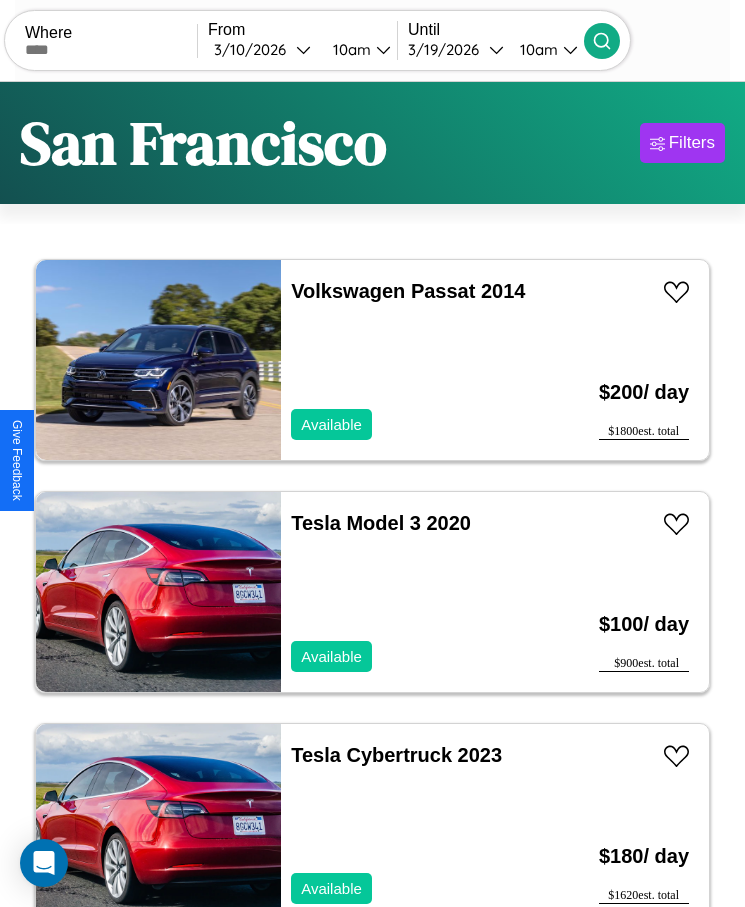 scroll, scrollTop: 50, scrollLeft: 0, axis: vertical 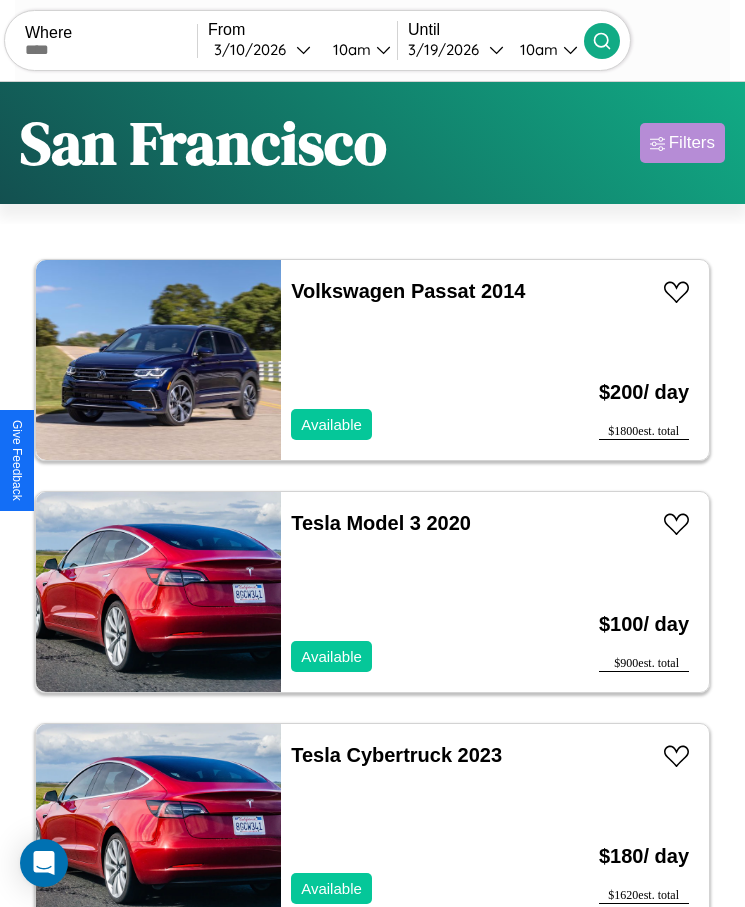 click on "Filters" at bounding box center [692, 143] 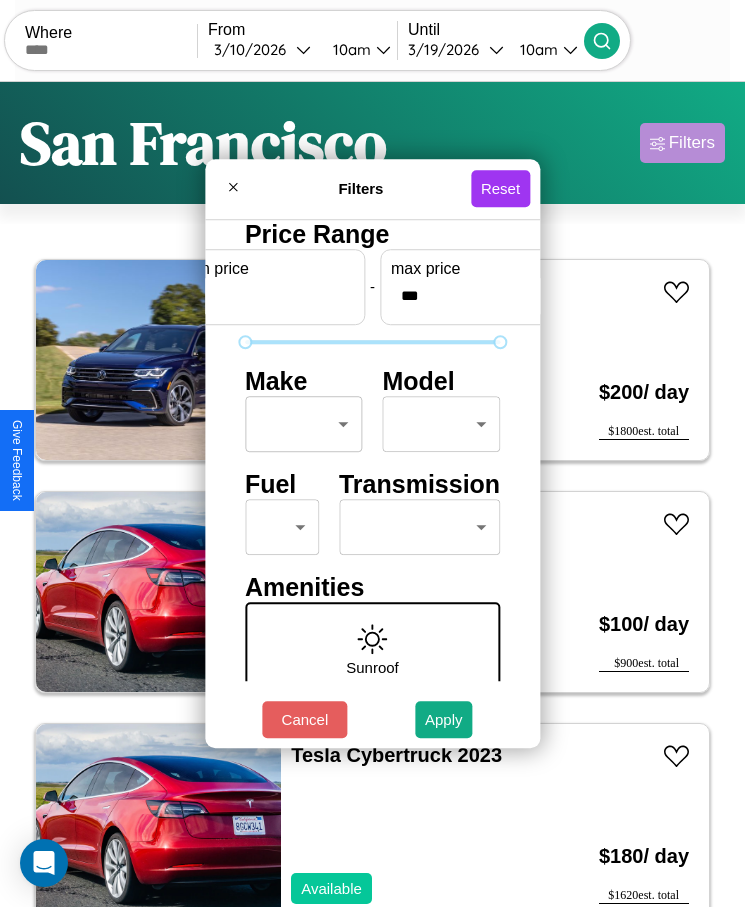 scroll, scrollTop: 85, scrollLeft: 0, axis: vertical 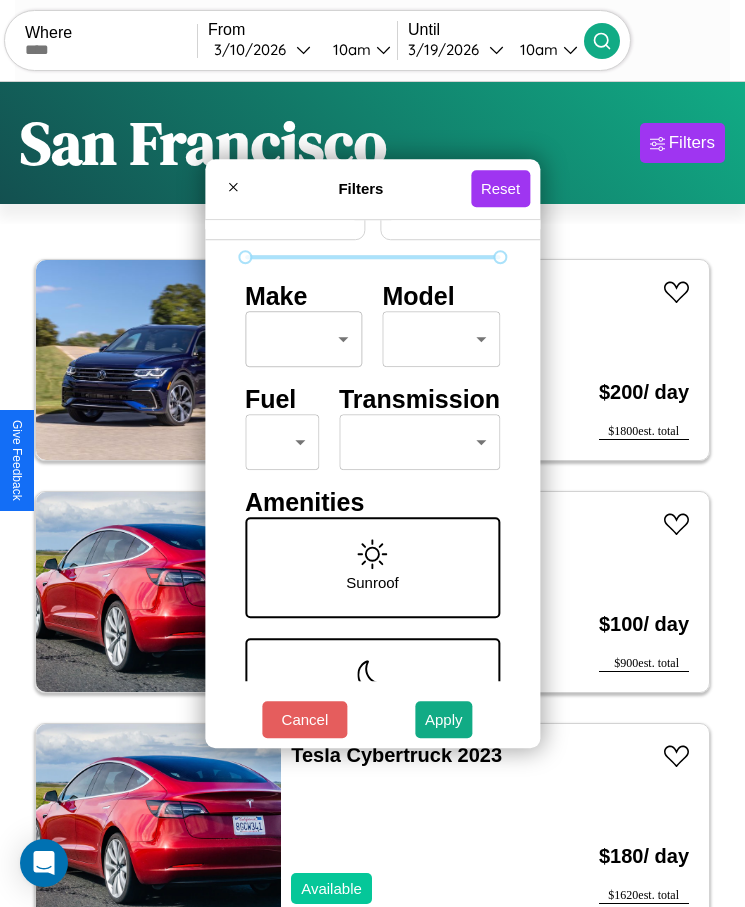 click on "CarGo Where From [DATE] [TIME] Until [DATE] [TIME] Become a Host Login Sign Up [CITY] Filters 115  cars in this area These cars can be picked up in this city. Volkswagen   Passat   2014 Available $ 200  / day $ 1800  est. total Tesla   Model 3   2020 Available $ 100  / day $ 900  est. total Tesla   Cybertruck   2023 Available $ 180  / day $ 1620  est. total Dodge   D50   2014 Available $ 150  / day $ 1350  est. total Ford   F-700   2014 Available $ 140  / day $ 1260  est. total Aston Martin   DBS   2022 Available $ 100  / day $ 900  est. total BMW   R 1250 GS Adventure   2021 Available $ 130  / day $ 1170  est. total Subaru   Justy   2021 Available $ 40  / day $ 360  est. total Acura   SLX   2019 Available $ 180  / day $ 1620  est. total Bentley   Brooklands   2024 Available $ 180  / day $ 1620  est. total Lamborghini   147   2018 Available $ 90  / day $ 810  est. total Jaguar   X-Type   2016 Unavailable $ 170  / day $ 1530  est. total Land Rover   Discovery Sport   2024 Available $ 100 $ 900" at bounding box center [372, 478] 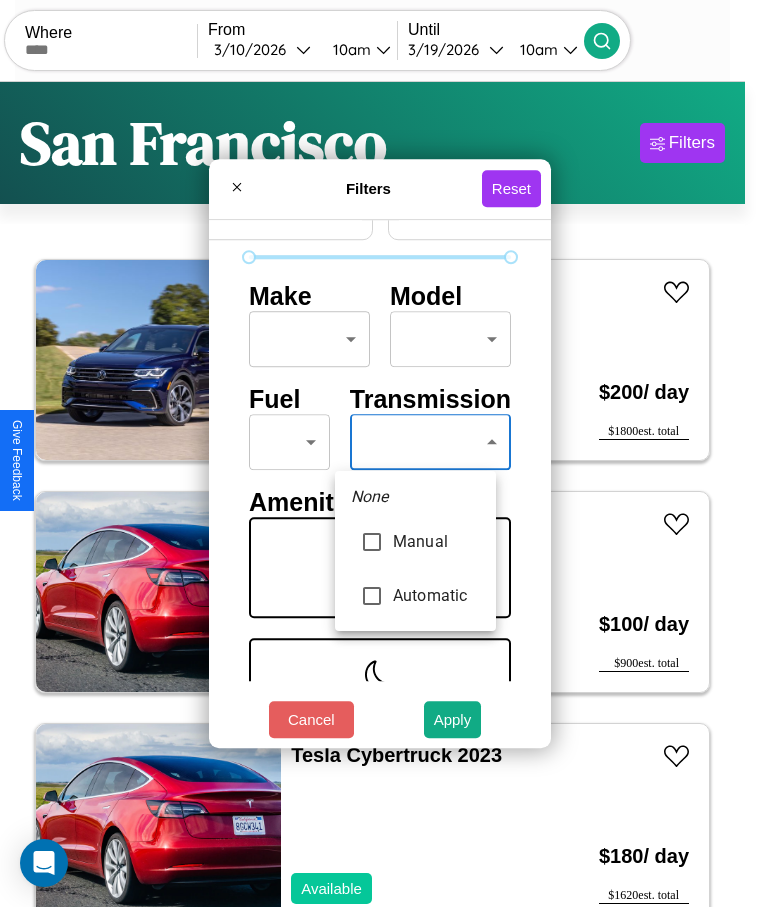 type on "*********" 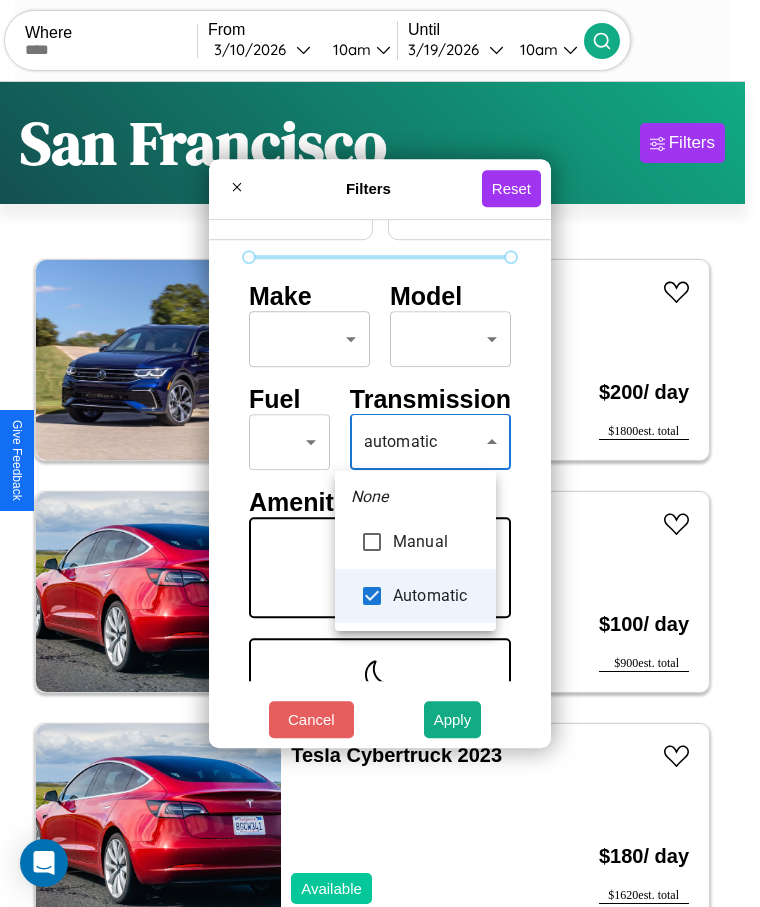 click at bounding box center [380, 453] 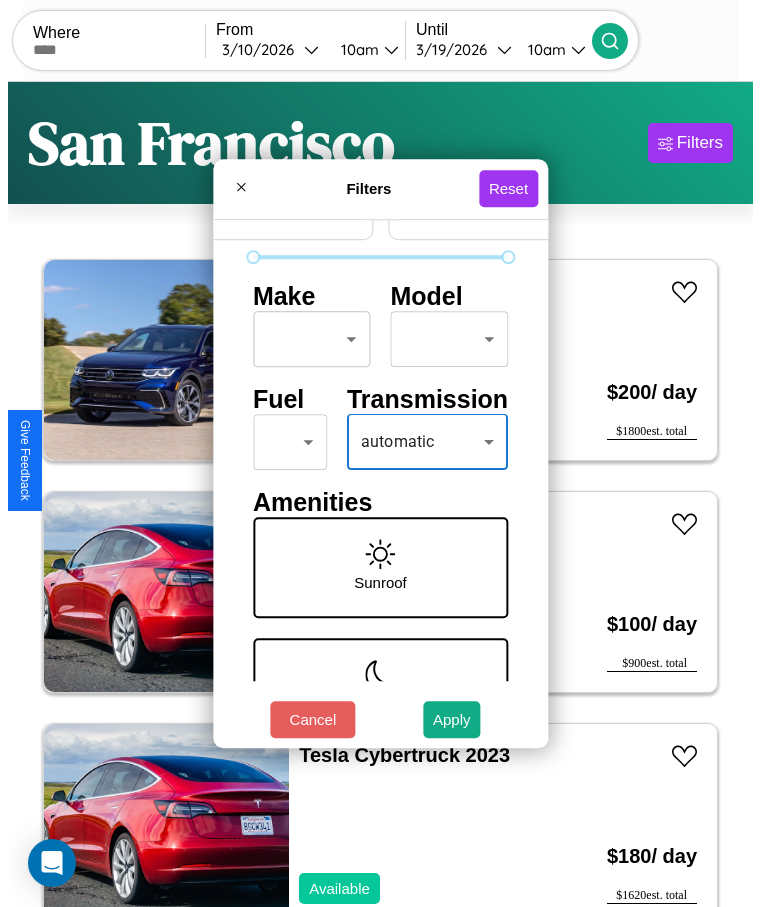 scroll, scrollTop: 58, scrollLeft: 74, axis: both 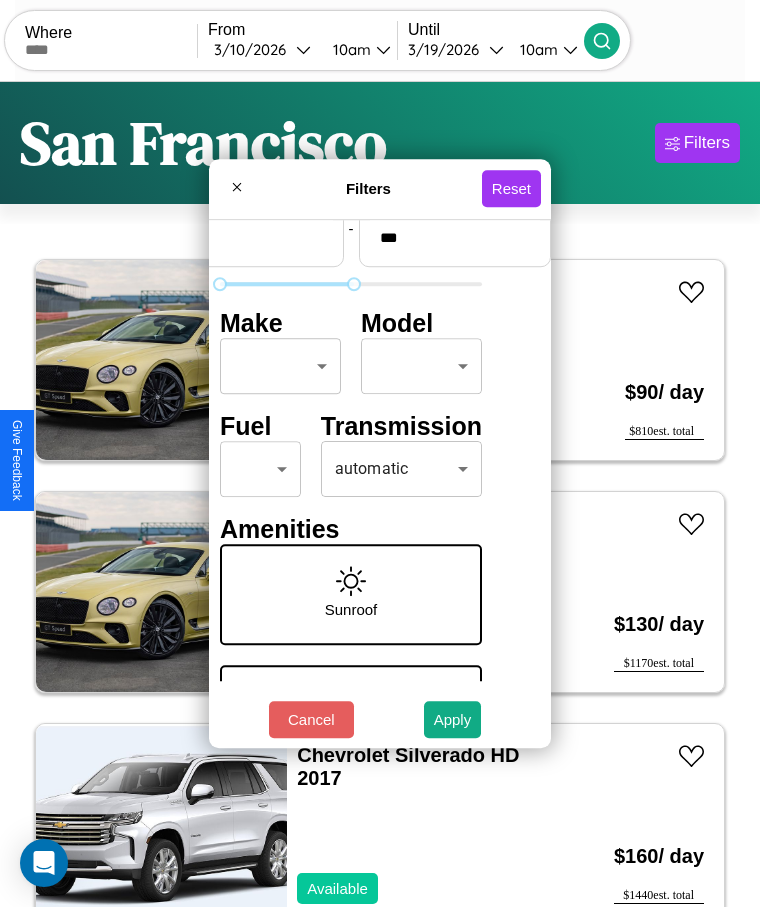 type on "***" 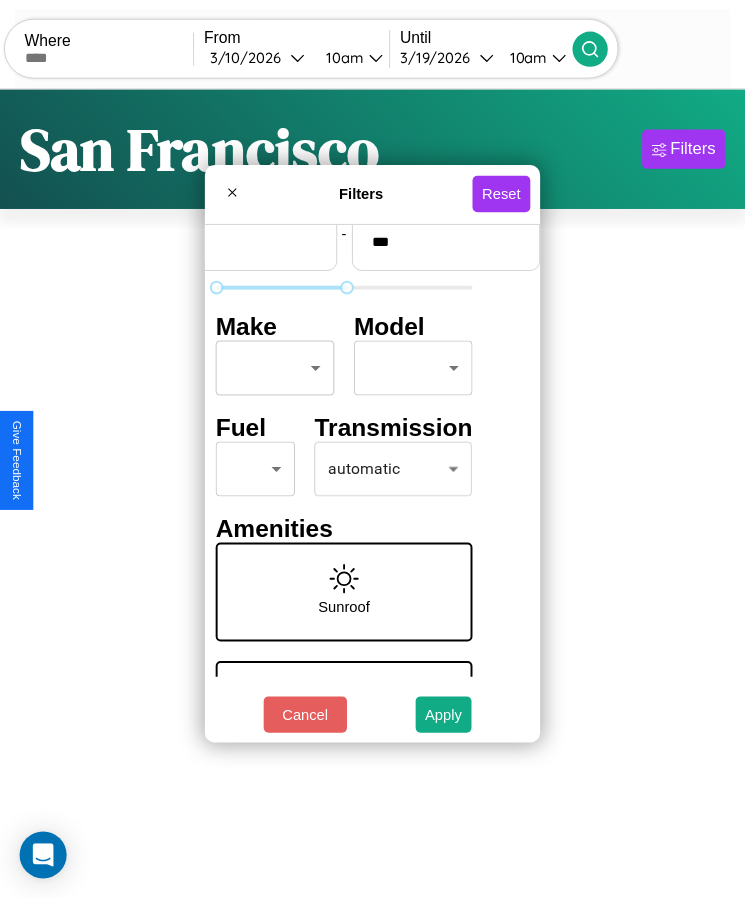 scroll, scrollTop: 58, scrollLeft: 0, axis: vertical 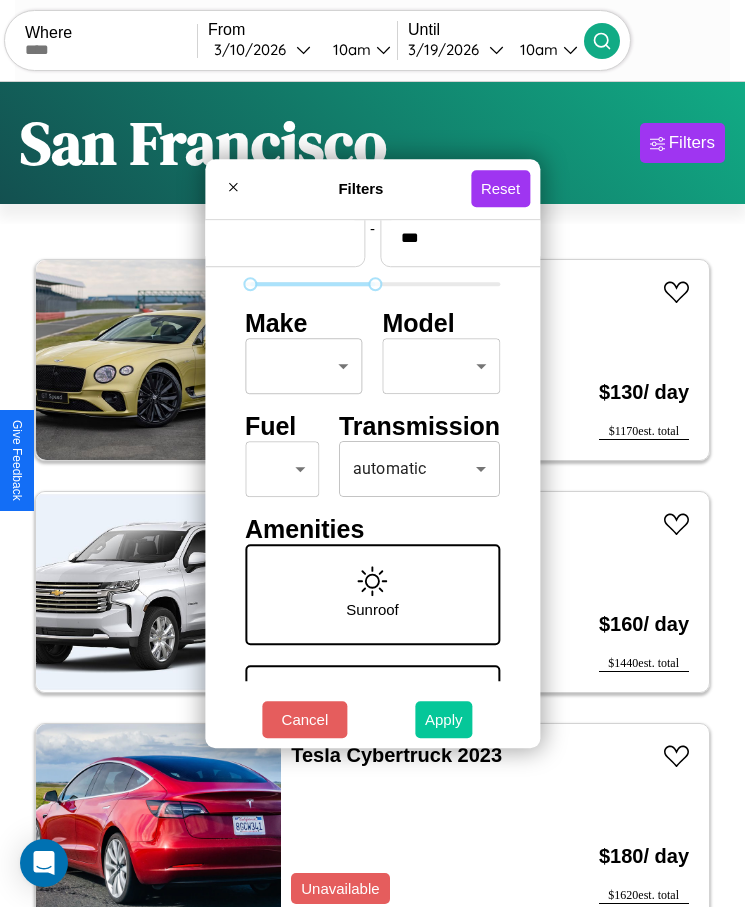 type on "**" 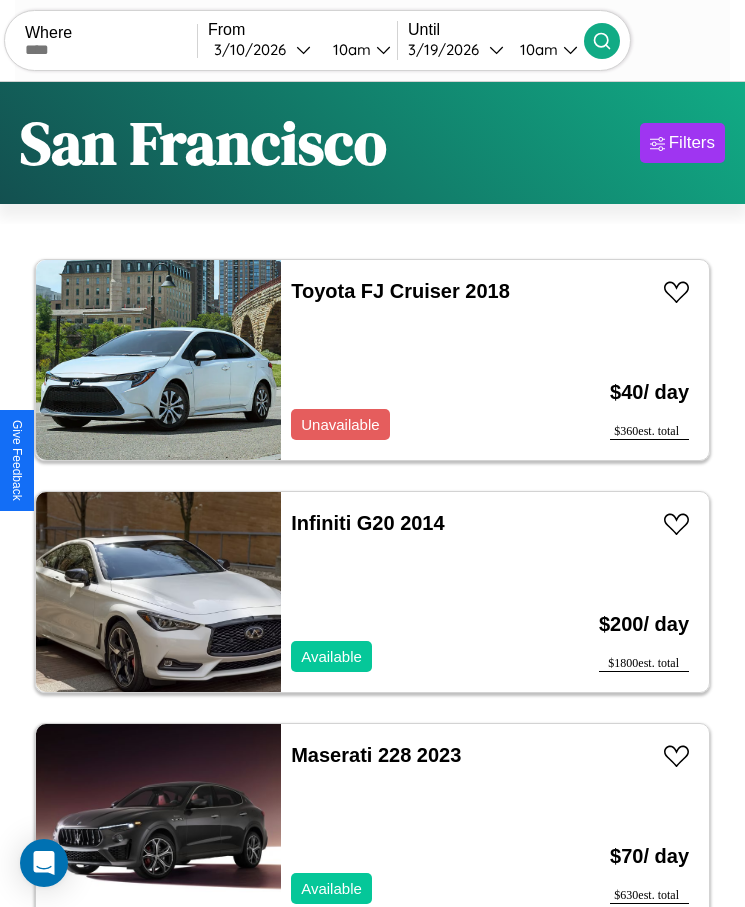scroll, scrollTop: 50, scrollLeft: 0, axis: vertical 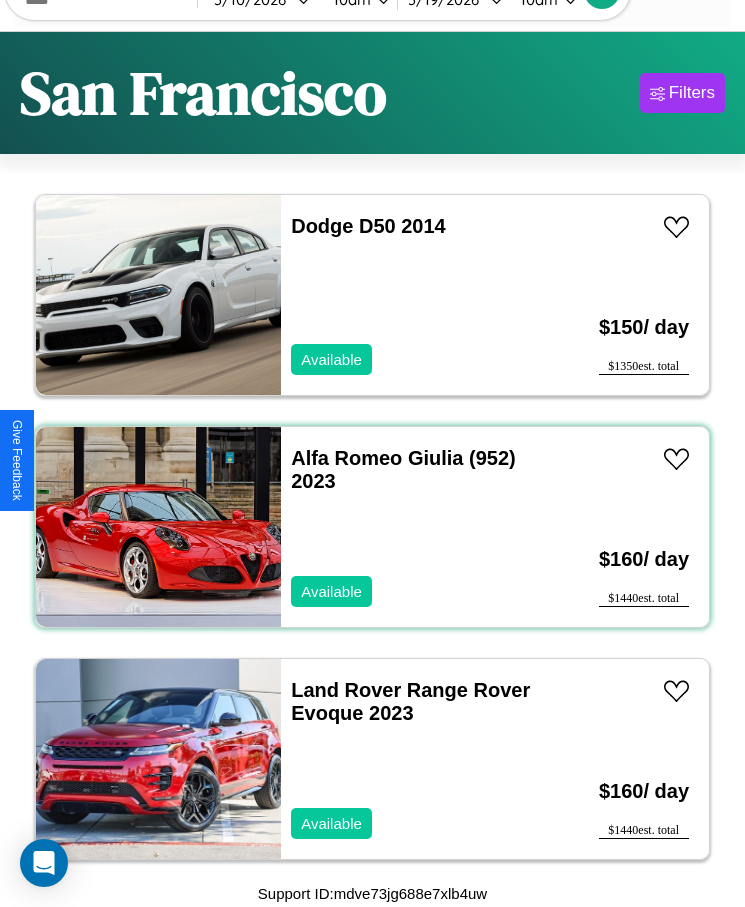 click on "Alfa Romeo   Giulia (952)   2023 Available" at bounding box center [413, 527] 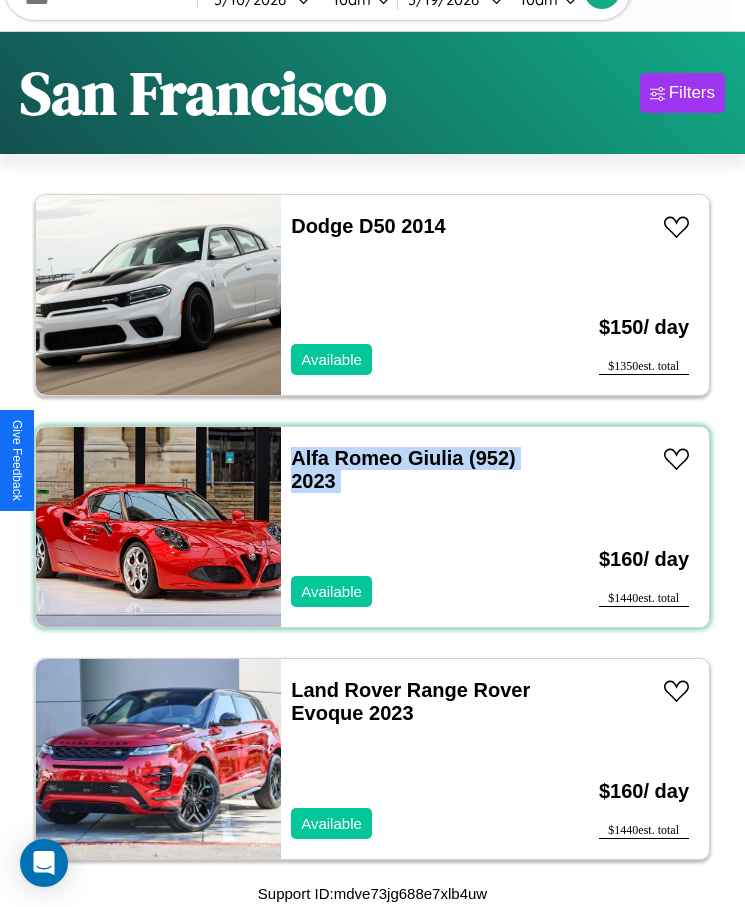 click on "Alfa Romeo   Giulia (952)   2023 Available" at bounding box center [413, 527] 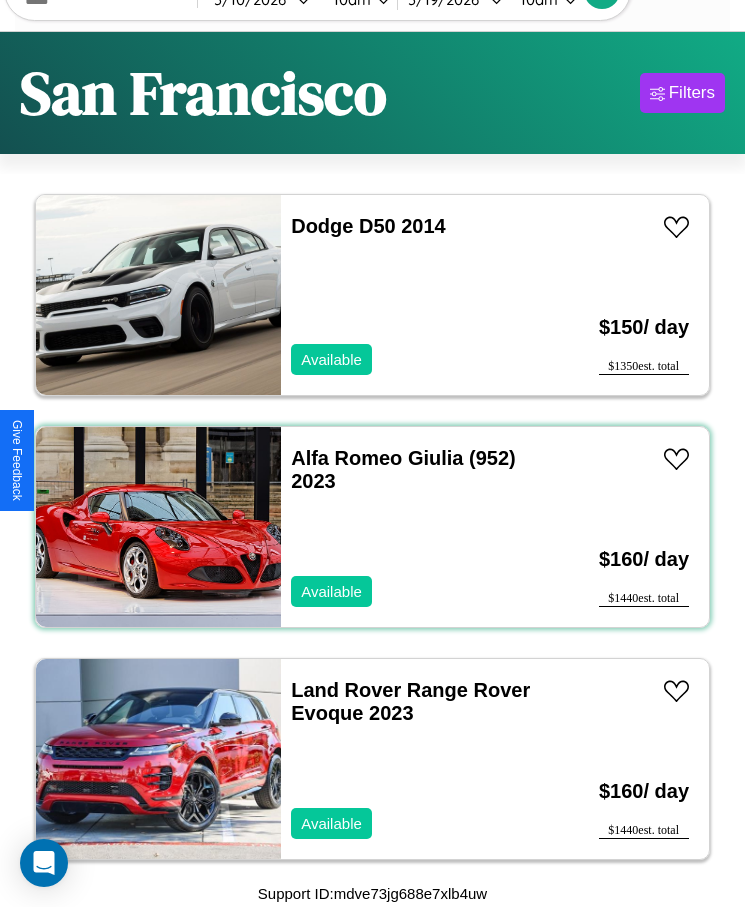 click on "Alfa Romeo   Giulia (952)   2023 Available" at bounding box center [413, 527] 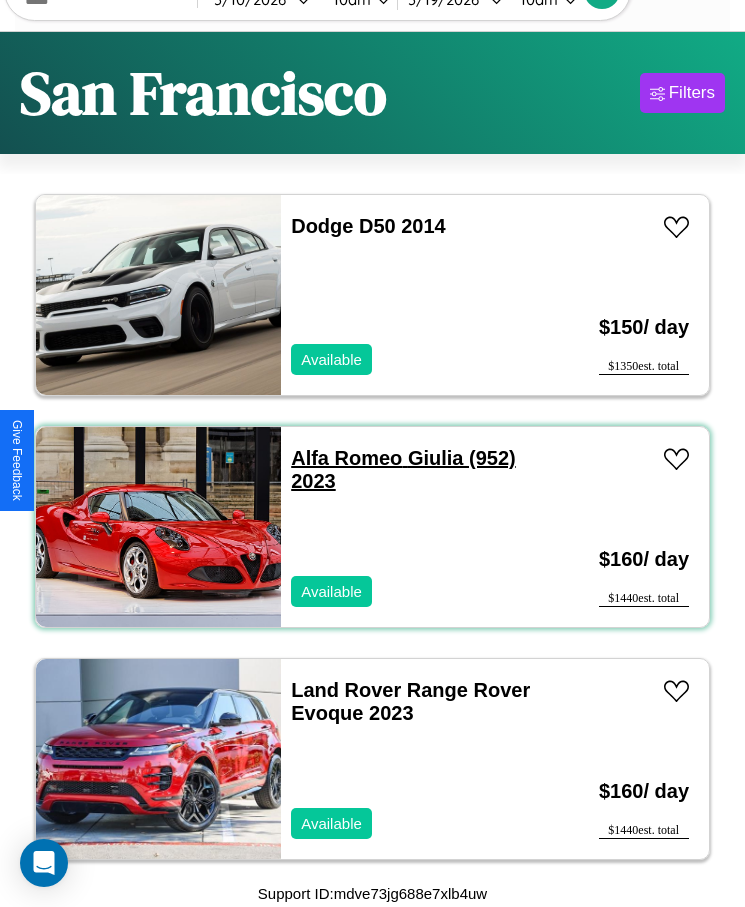 click on "Alfa Romeo   Giulia (952)   2023" at bounding box center [403, 469] 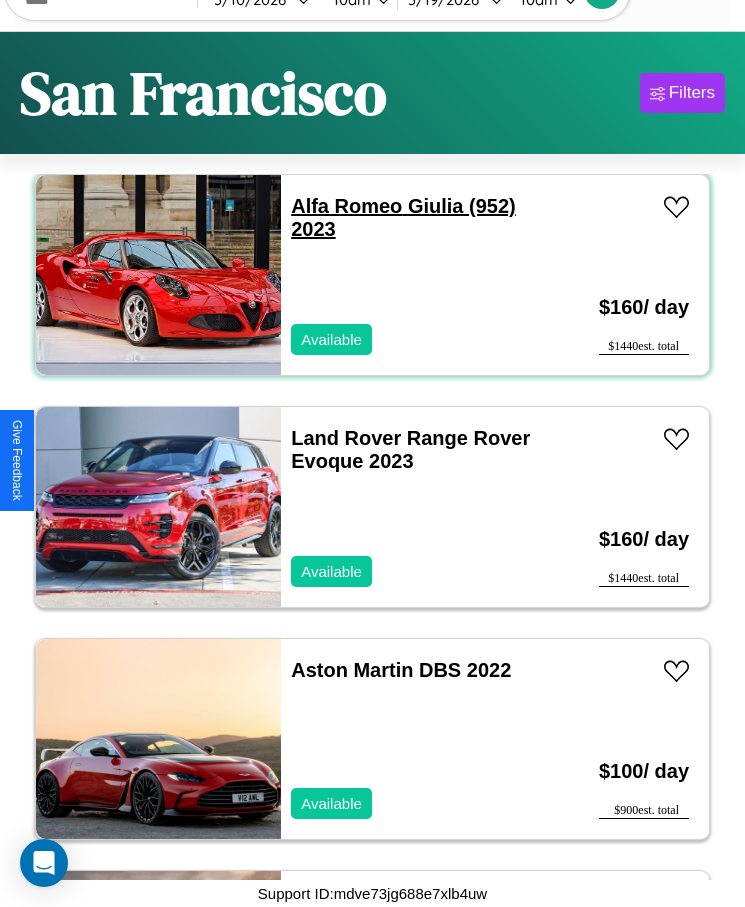 scroll, scrollTop: 6743, scrollLeft: 0, axis: vertical 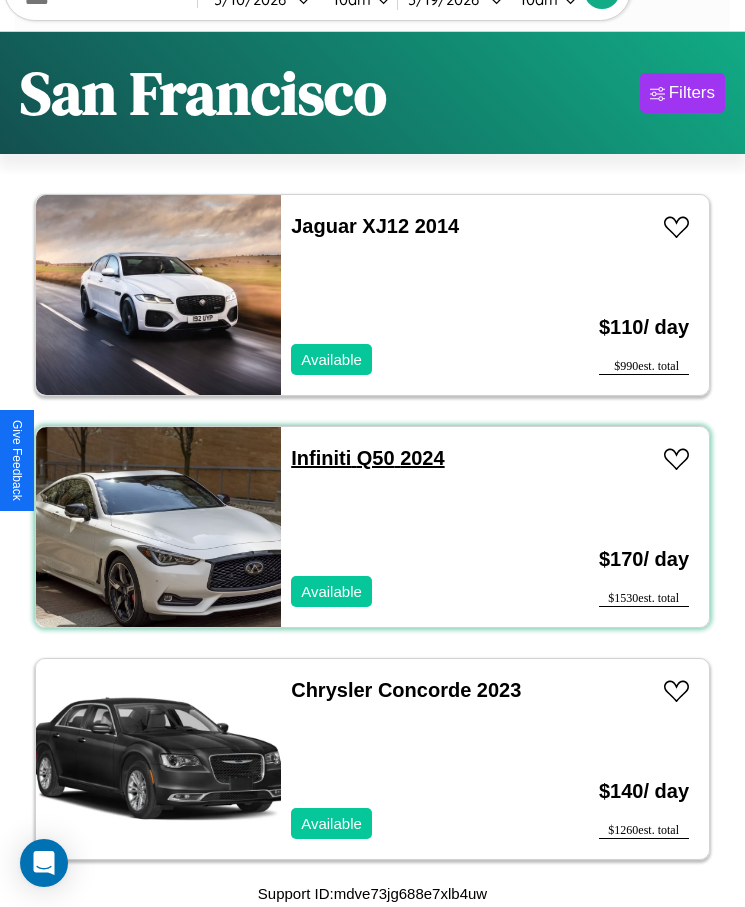 click on "Infiniti   Q50   2024" at bounding box center [367, 458] 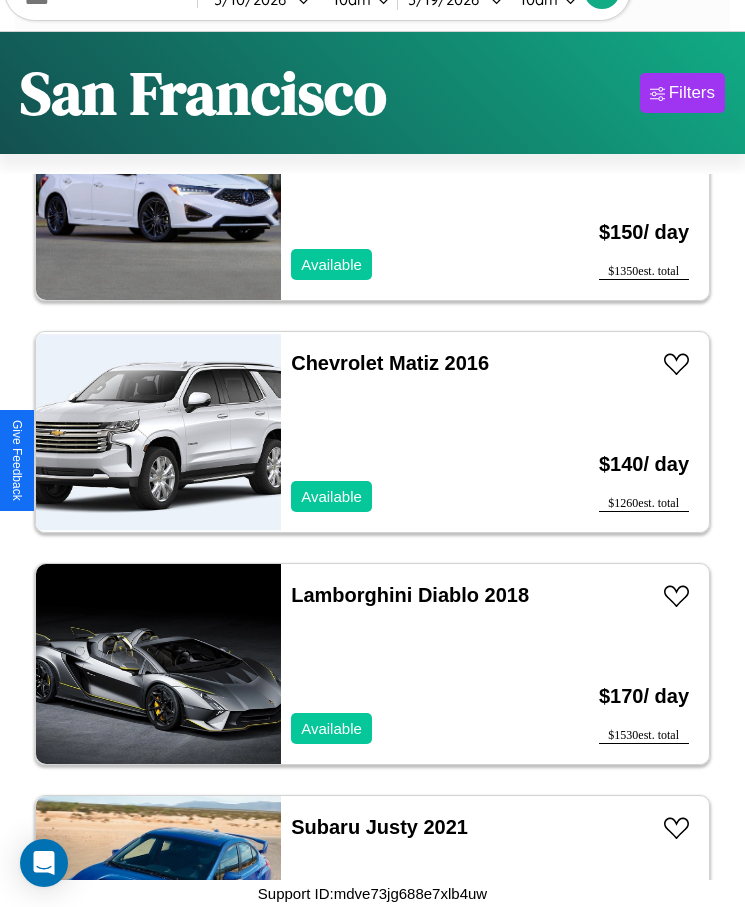 scroll, scrollTop: 12311, scrollLeft: 0, axis: vertical 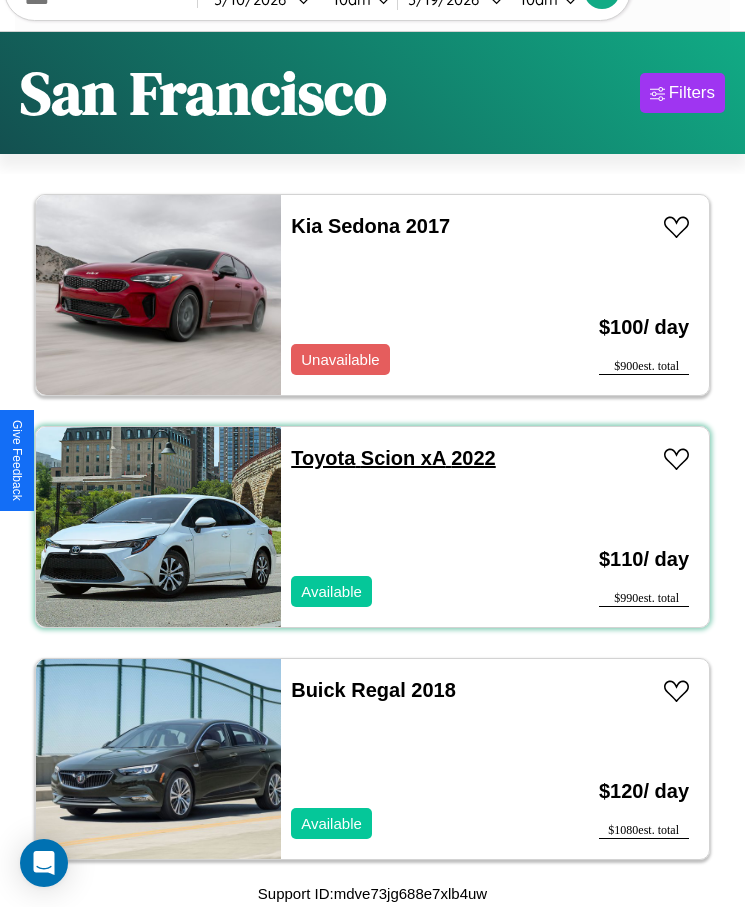 click on "Toyota   Scion xA   2022" at bounding box center [393, 458] 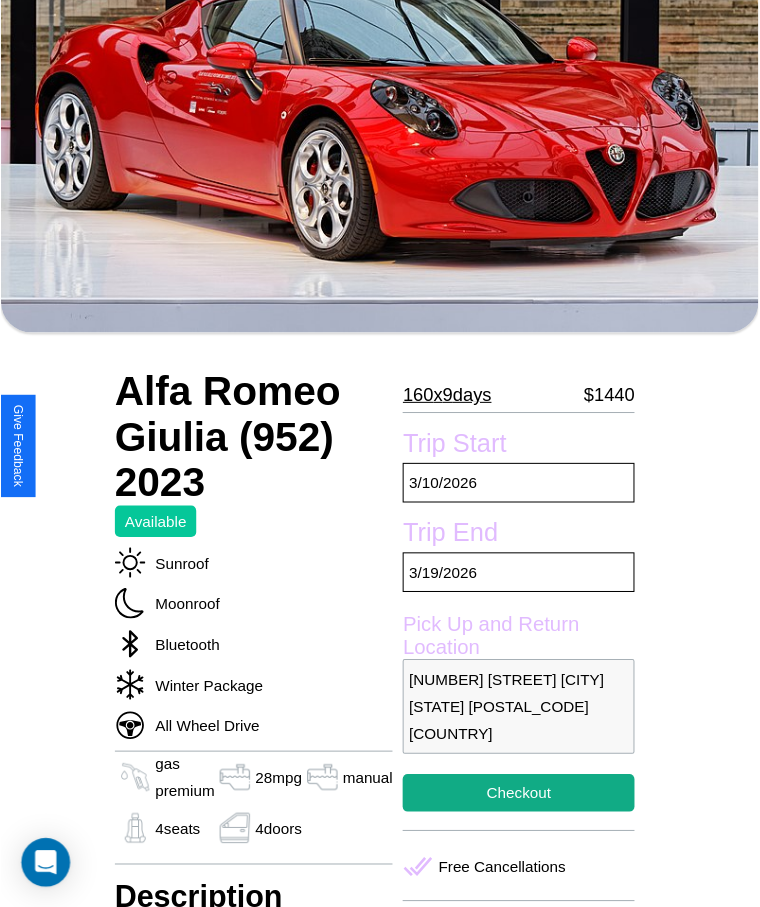 scroll, scrollTop: 278, scrollLeft: 0, axis: vertical 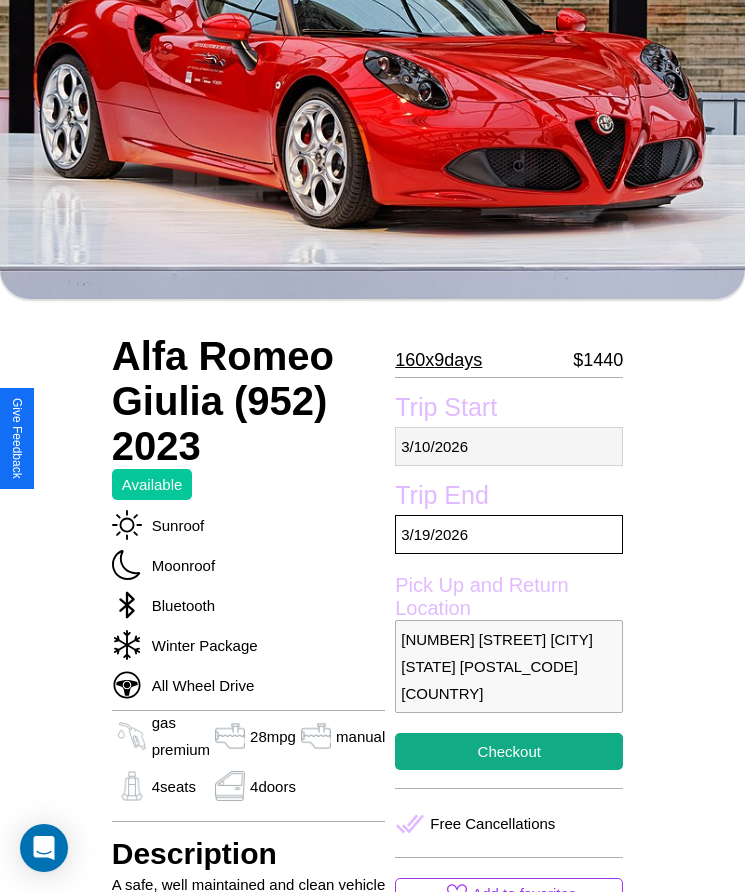 click on "3 / 10 / 2026" at bounding box center [509, 446] 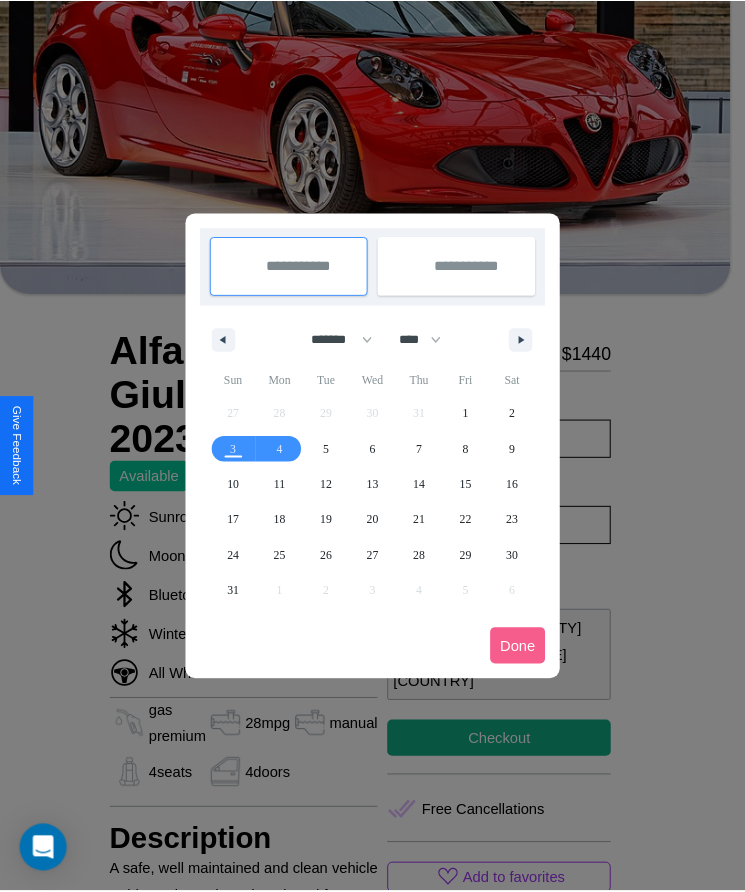 scroll, scrollTop: 0, scrollLeft: 0, axis: both 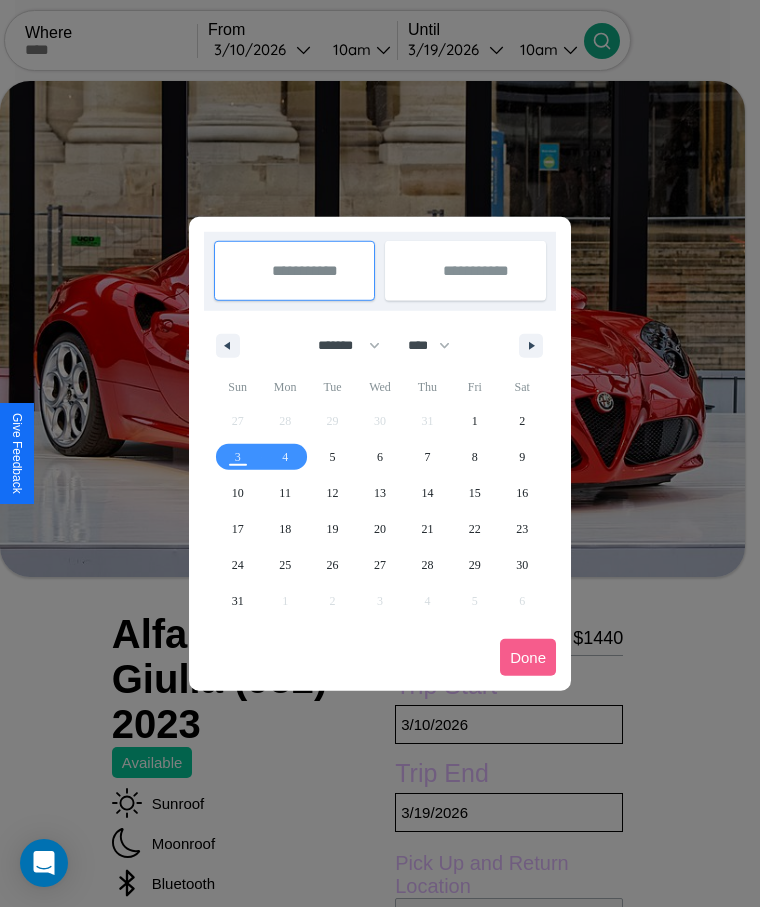 click at bounding box center [380, 453] 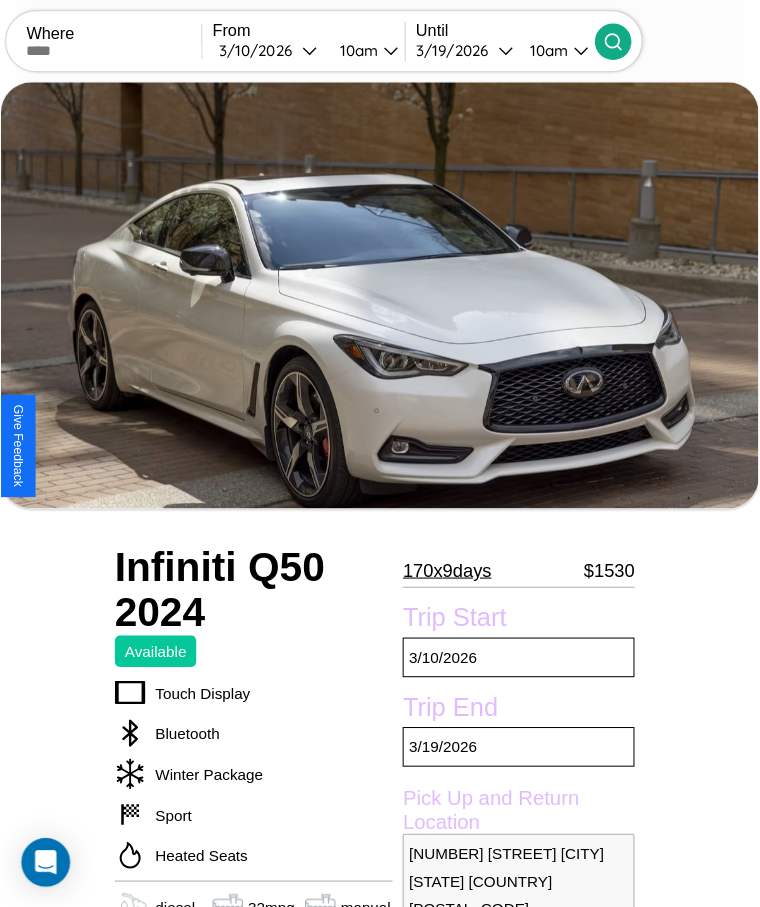 scroll, scrollTop: 648, scrollLeft: 0, axis: vertical 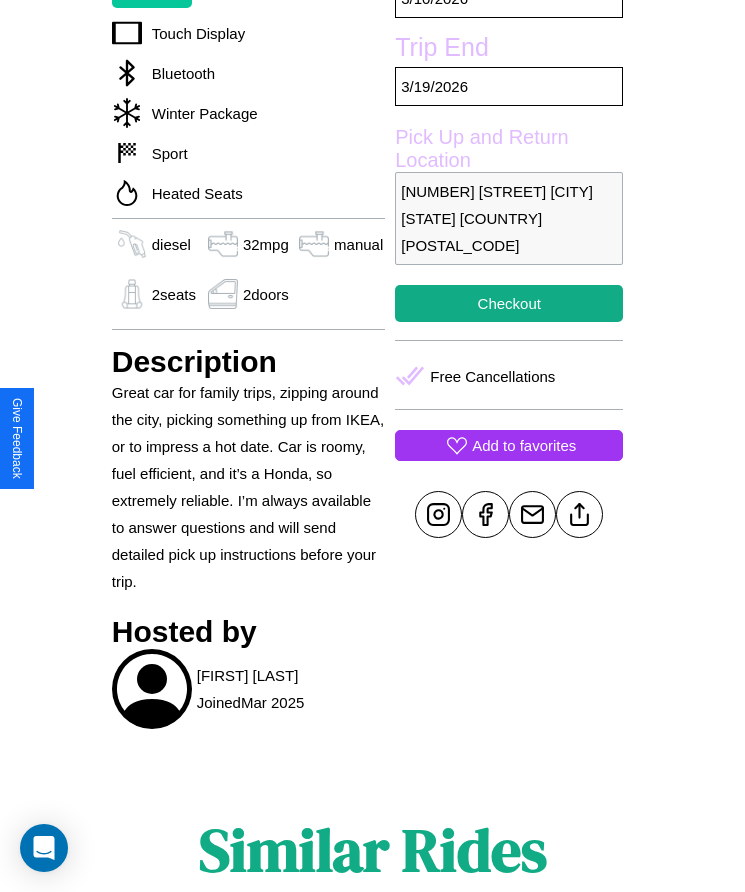 click on "Add to favorites" at bounding box center [524, 445] 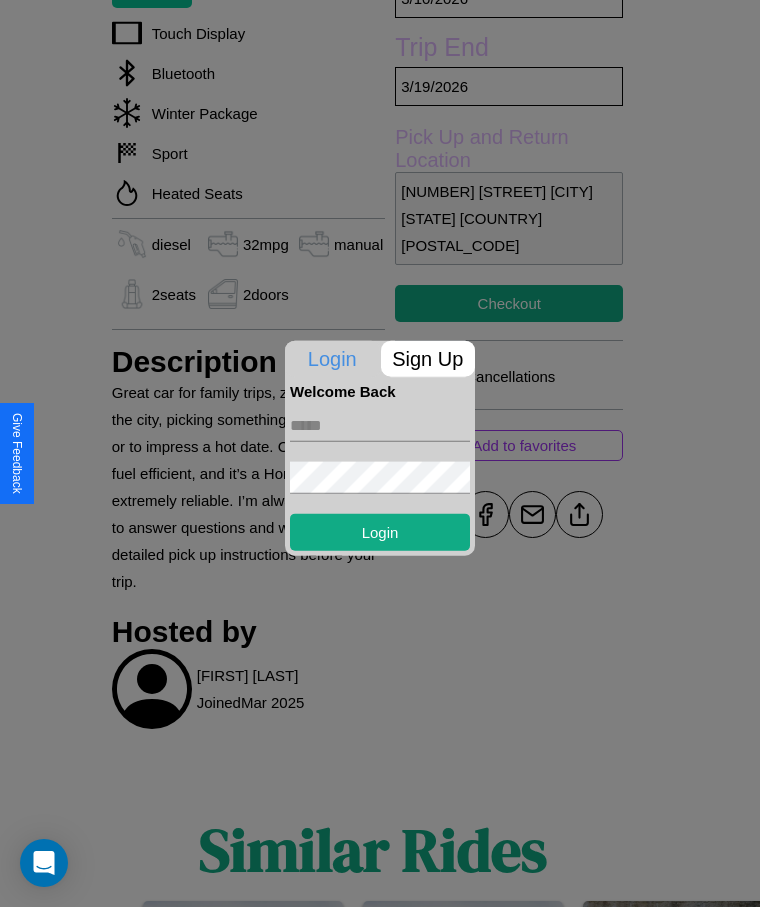 click on "Sign Up" at bounding box center (428, 358) 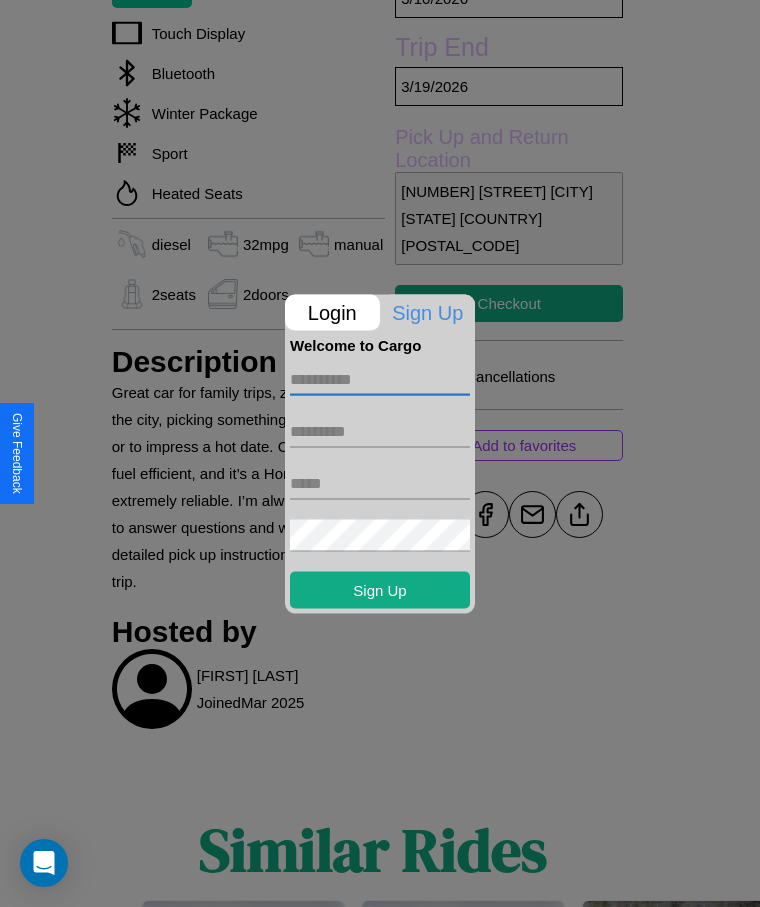 click at bounding box center (380, 379) 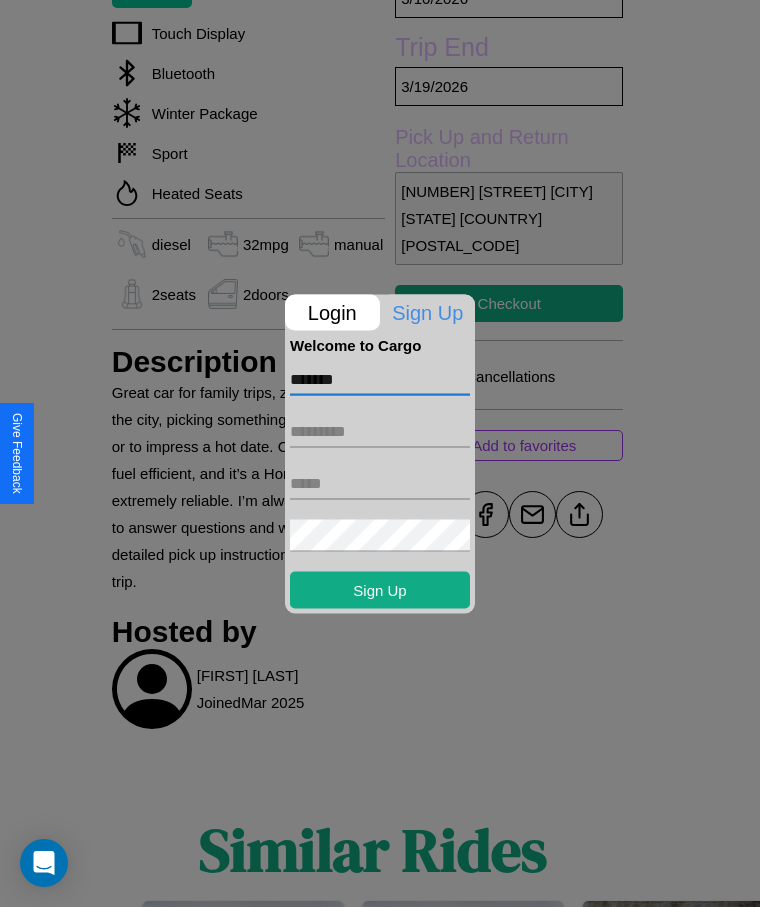 type on "*******" 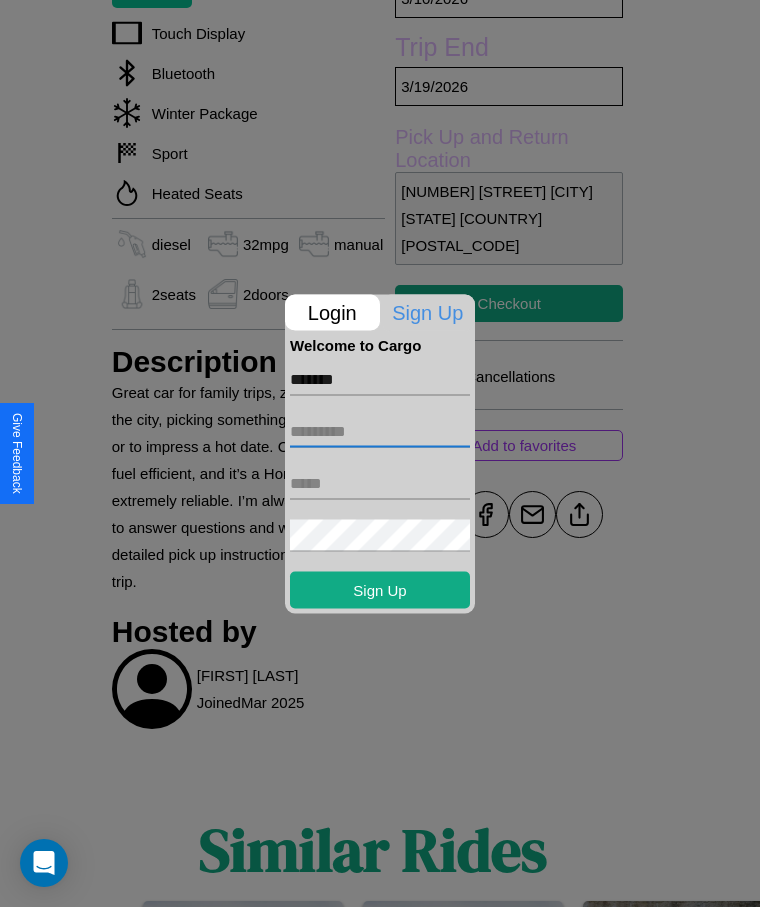 click at bounding box center [380, 431] 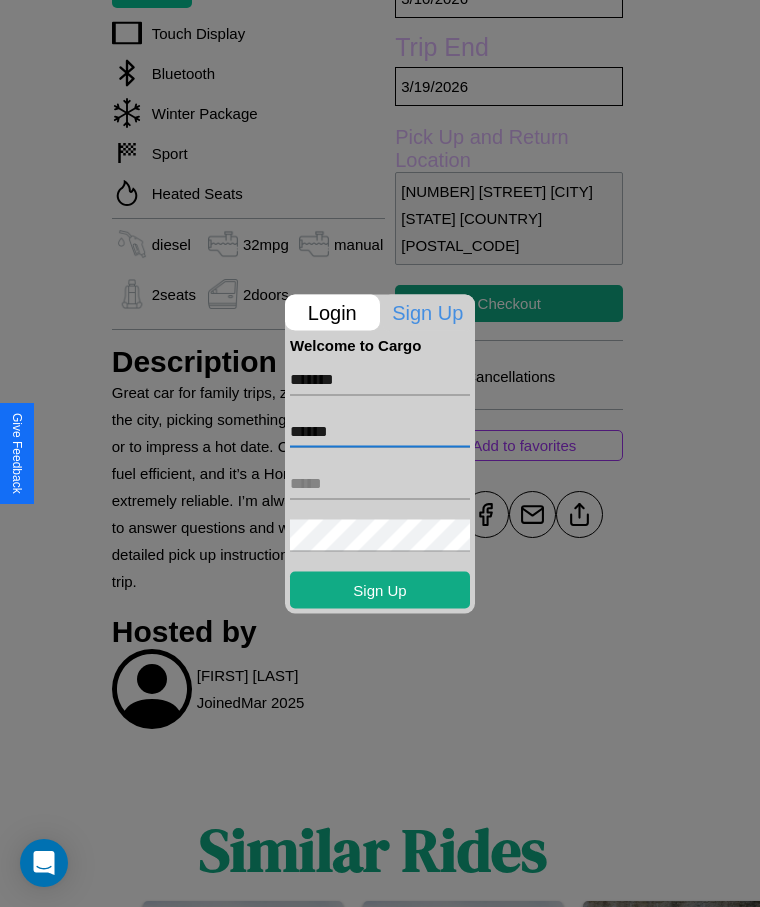 type on "******" 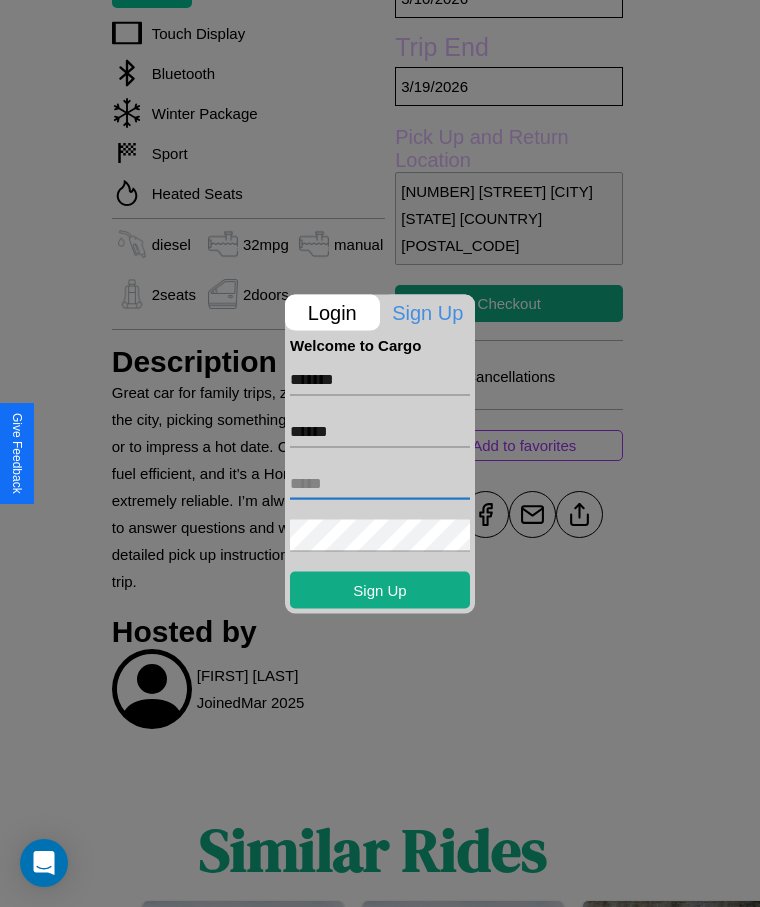 click at bounding box center (380, 483) 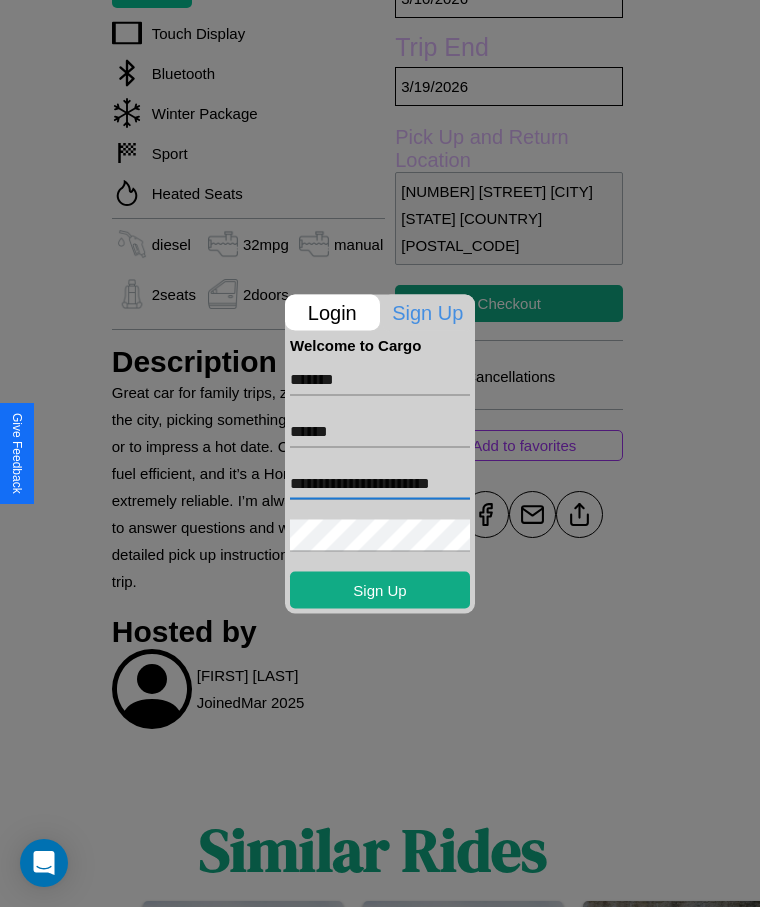 scroll, scrollTop: 0, scrollLeft: 23, axis: horizontal 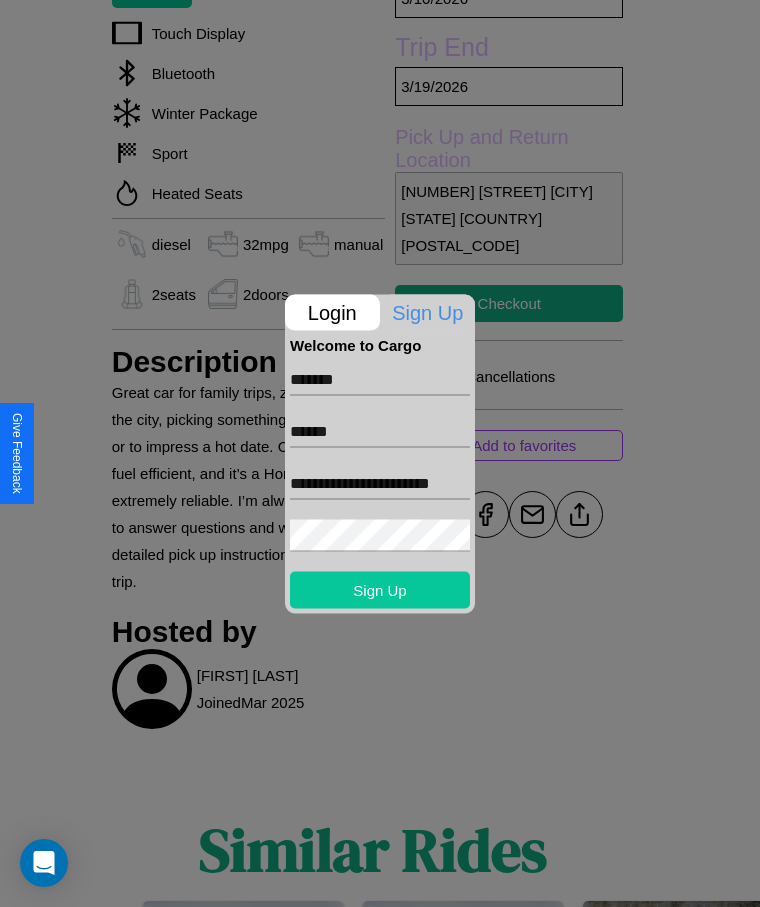 click on "Sign Up" at bounding box center [380, 589] 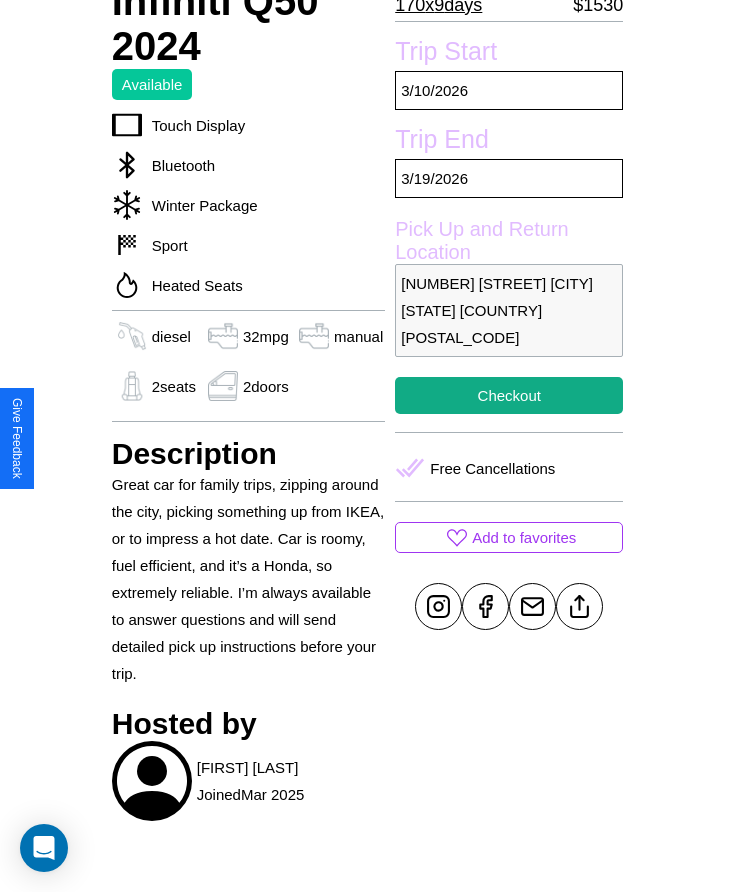 scroll, scrollTop: 506, scrollLeft: 0, axis: vertical 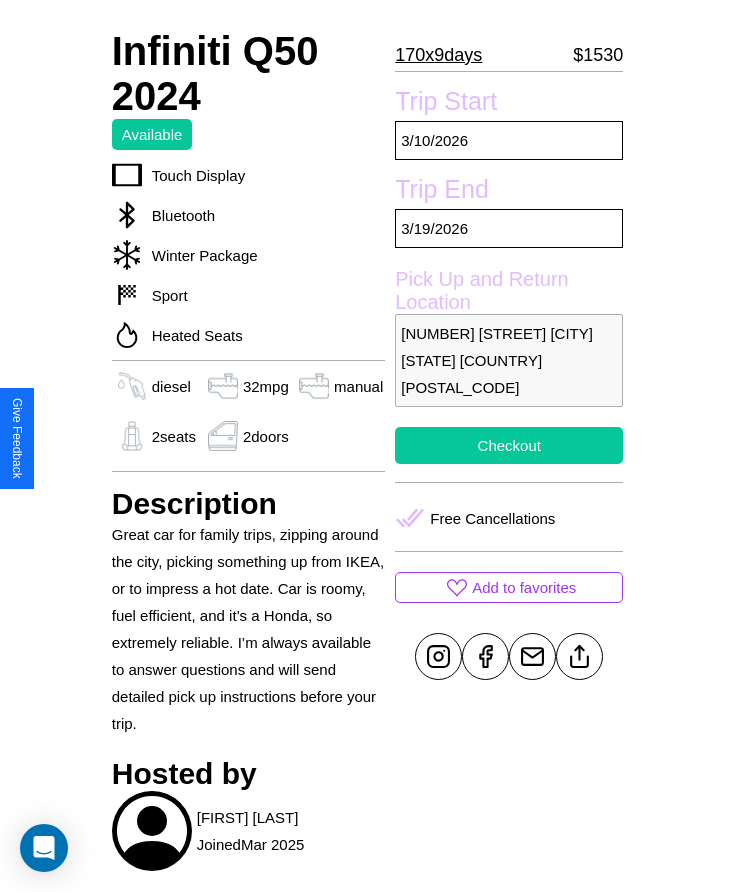 click on "Checkout" at bounding box center (509, 445) 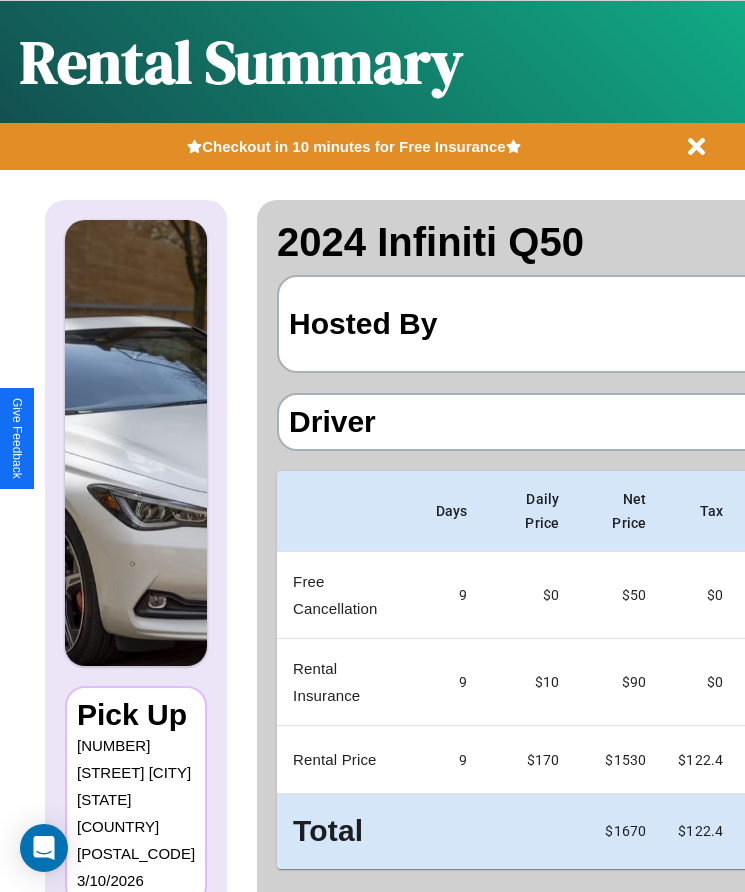 scroll, scrollTop: 0, scrollLeft: 118, axis: horizontal 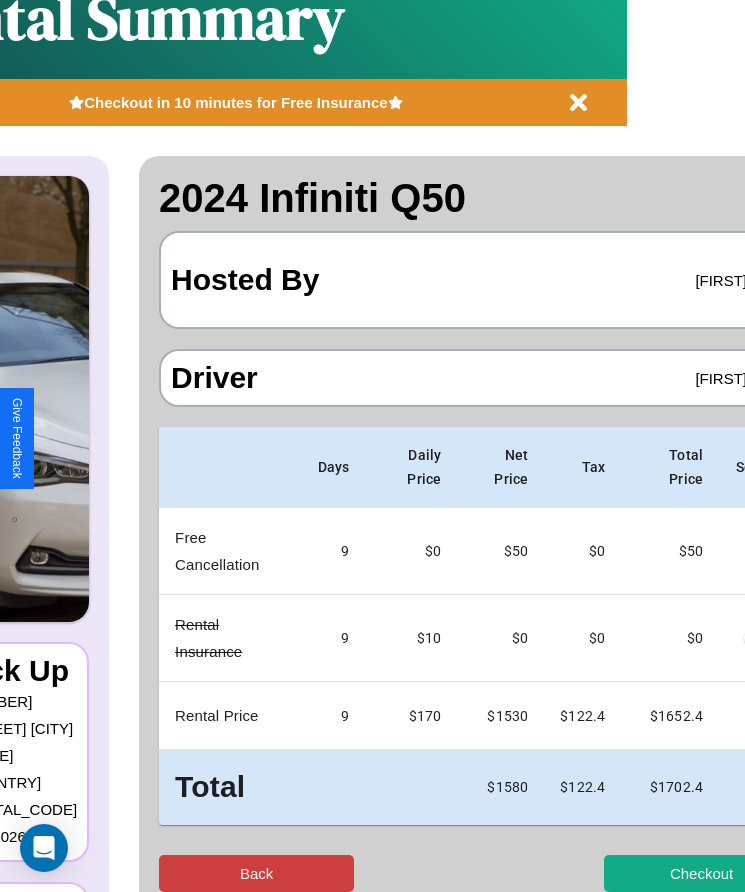 click on "Back" at bounding box center (256, 873) 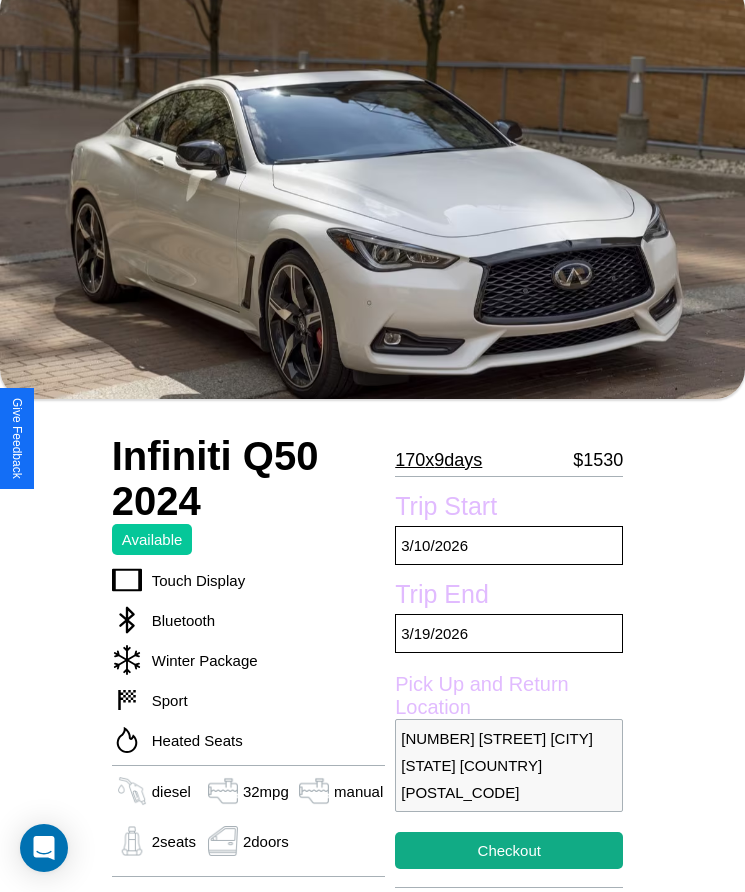 scroll, scrollTop: 717, scrollLeft: 0, axis: vertical 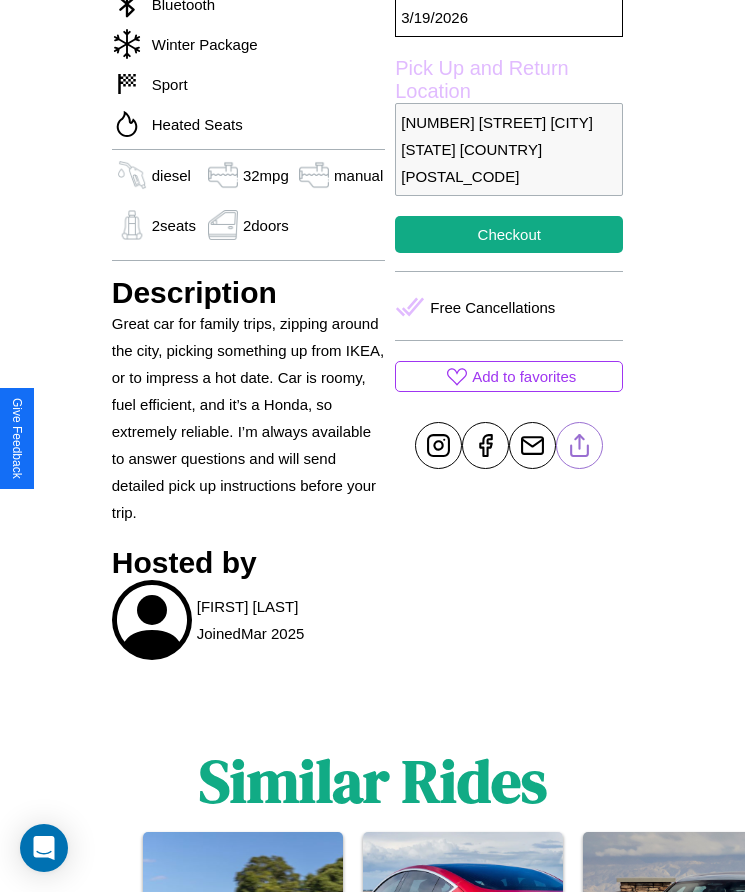 click 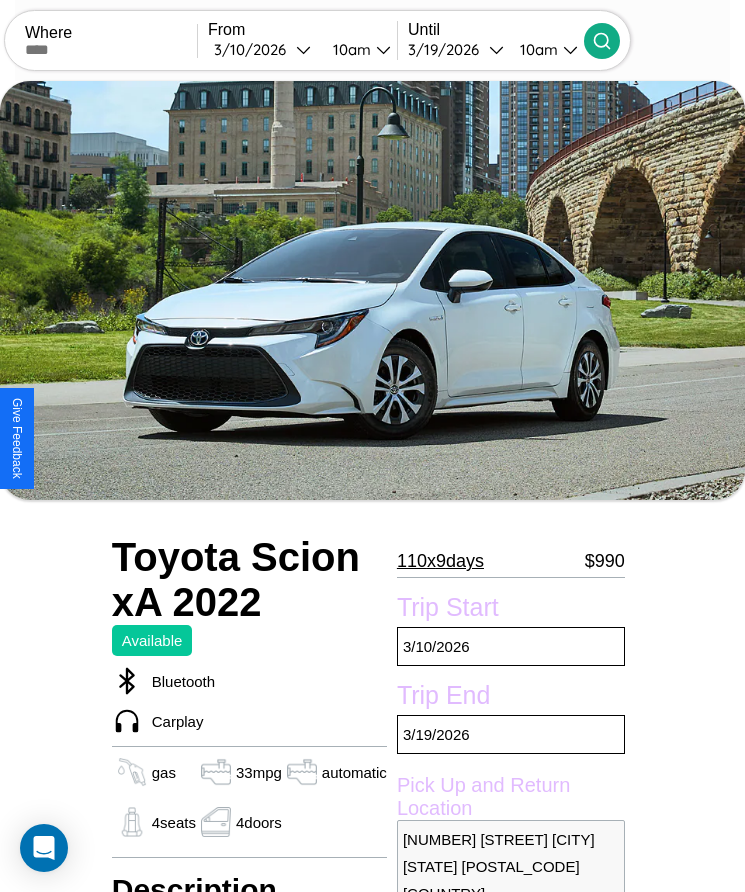 scroll, scrollTop: 506, scrollLeft: 0, axis: vertical 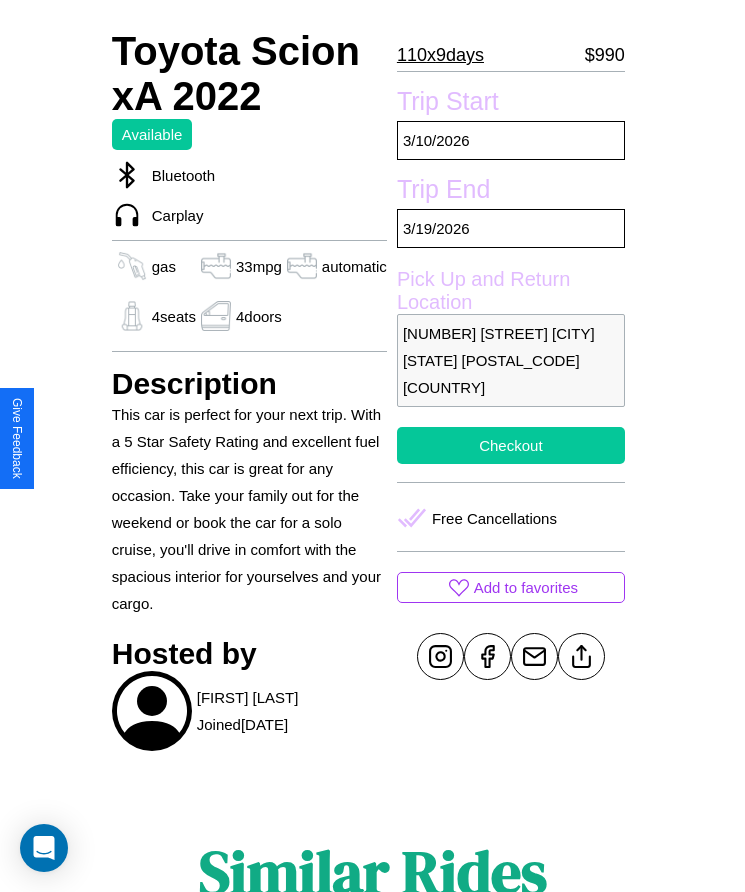 click on "Checkout" at bounding box center [511, 445] 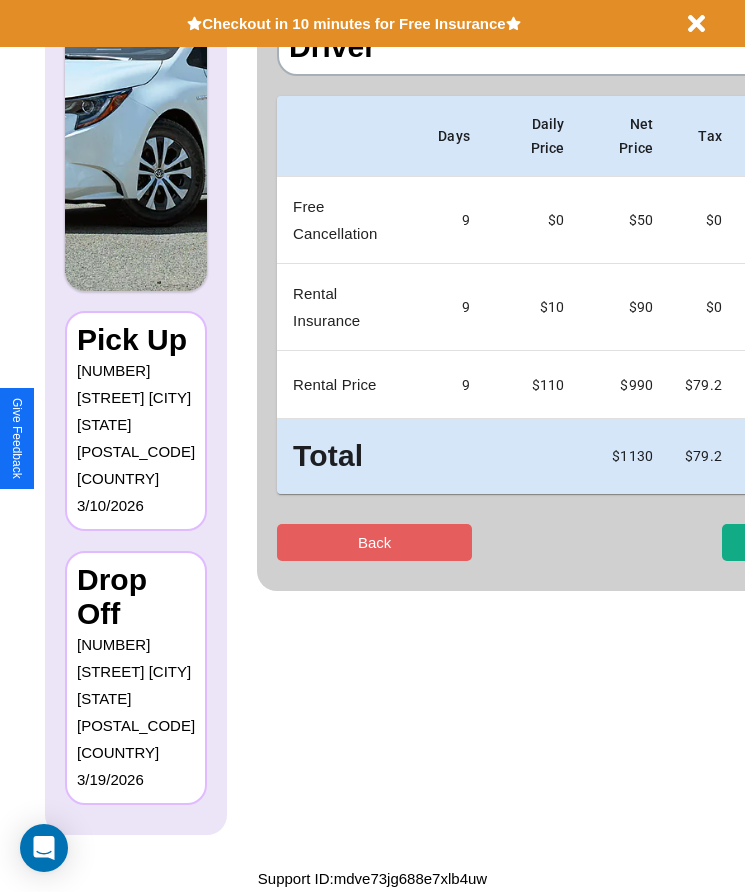 scroll, scrollTop: 0, scrollLeft: 0, axis: both 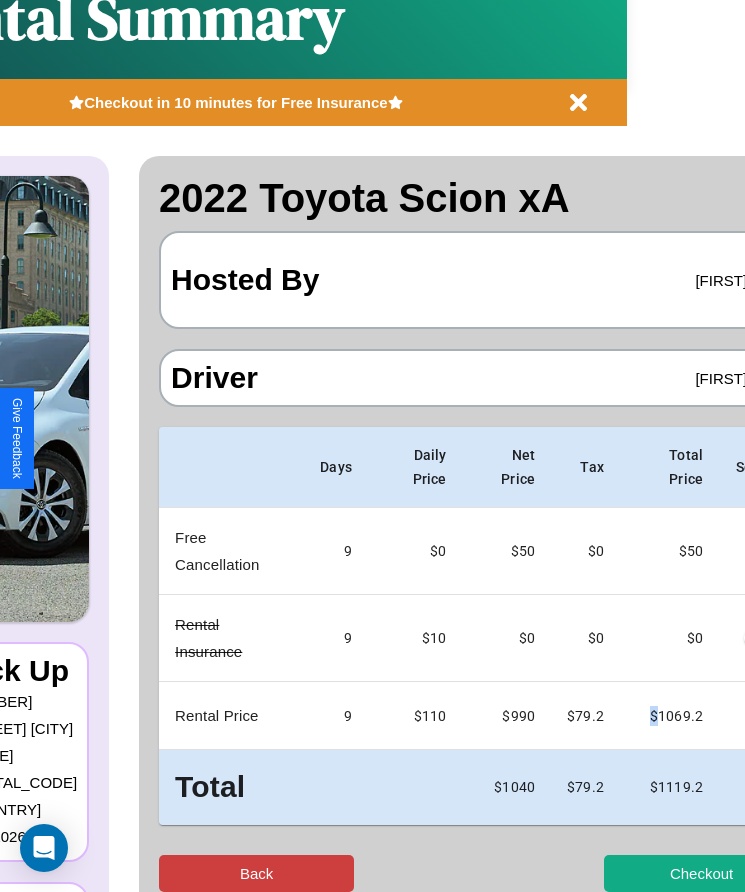 click on "Back" at bounding box center [256, 873] 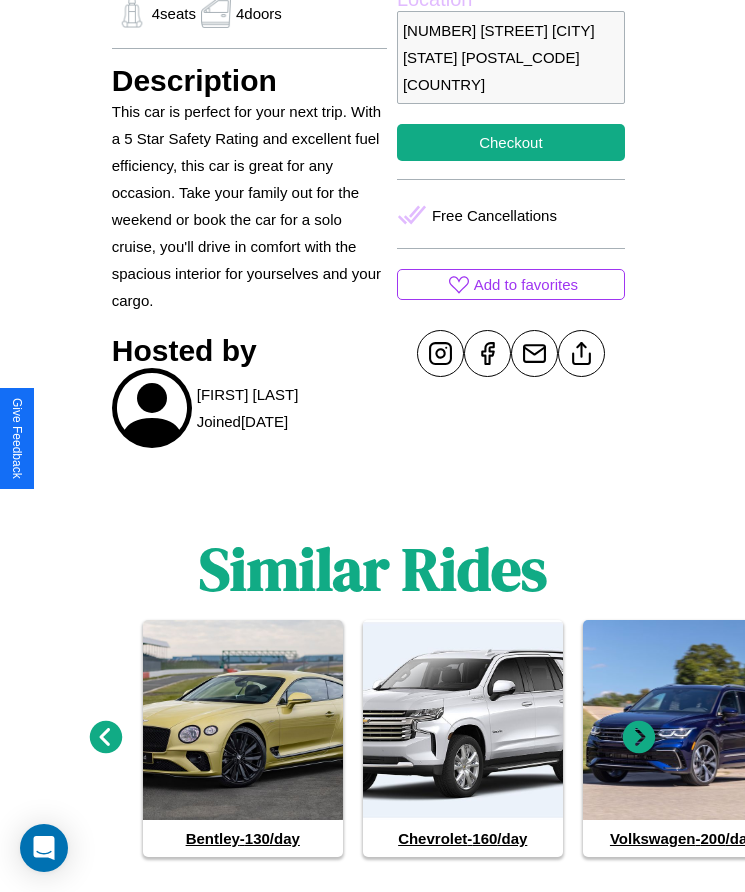 scroll, scrollTop: 841, scrollLeft: 0, axis: vertical 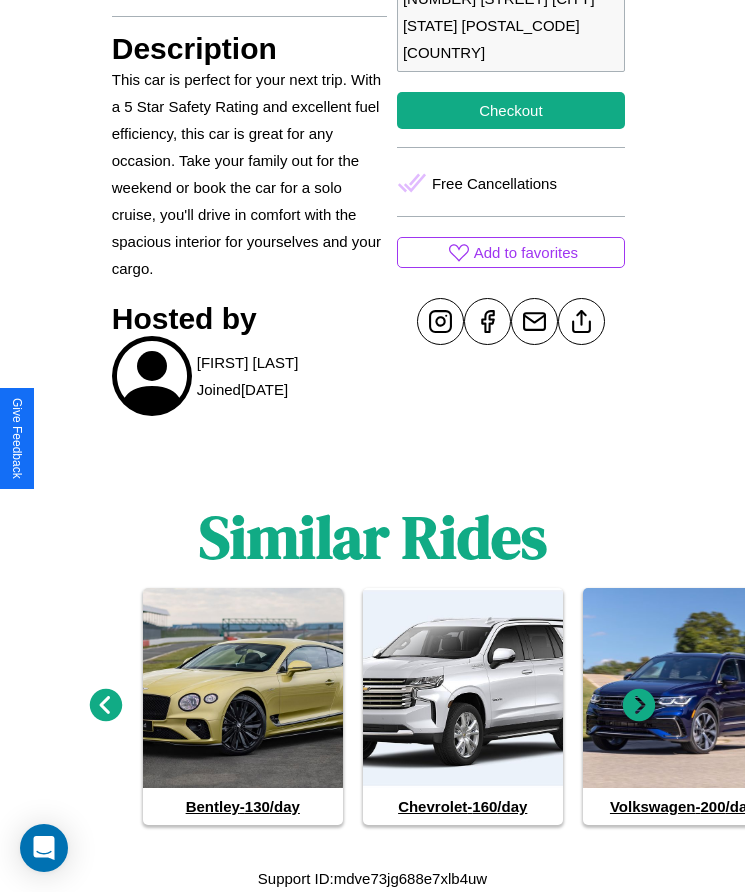 click 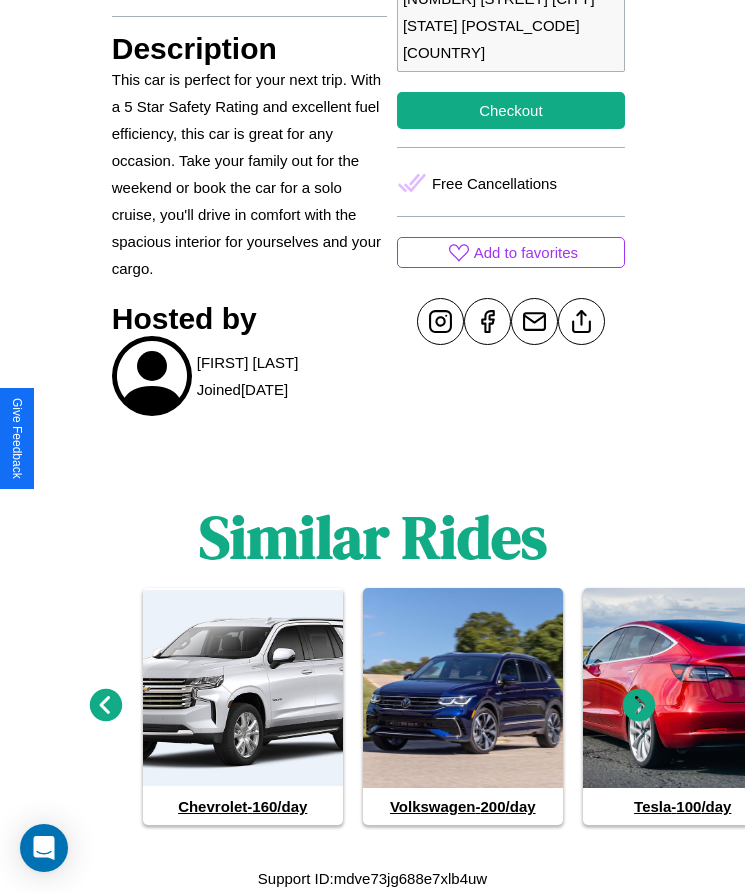 click 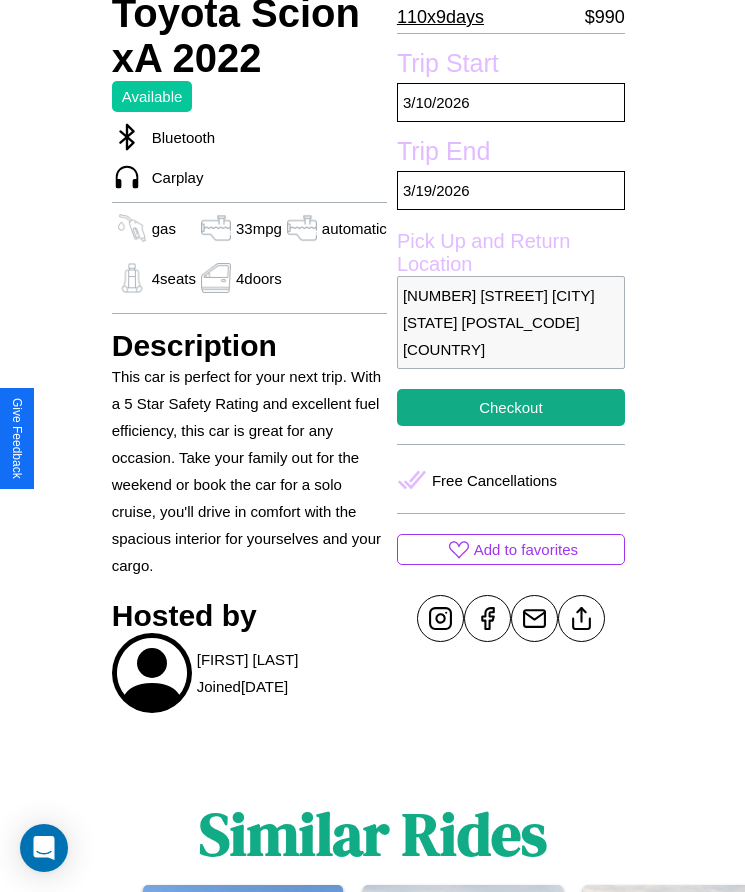 scroll, scrollTop: 506, scrollLeft: 0, axis: vertical 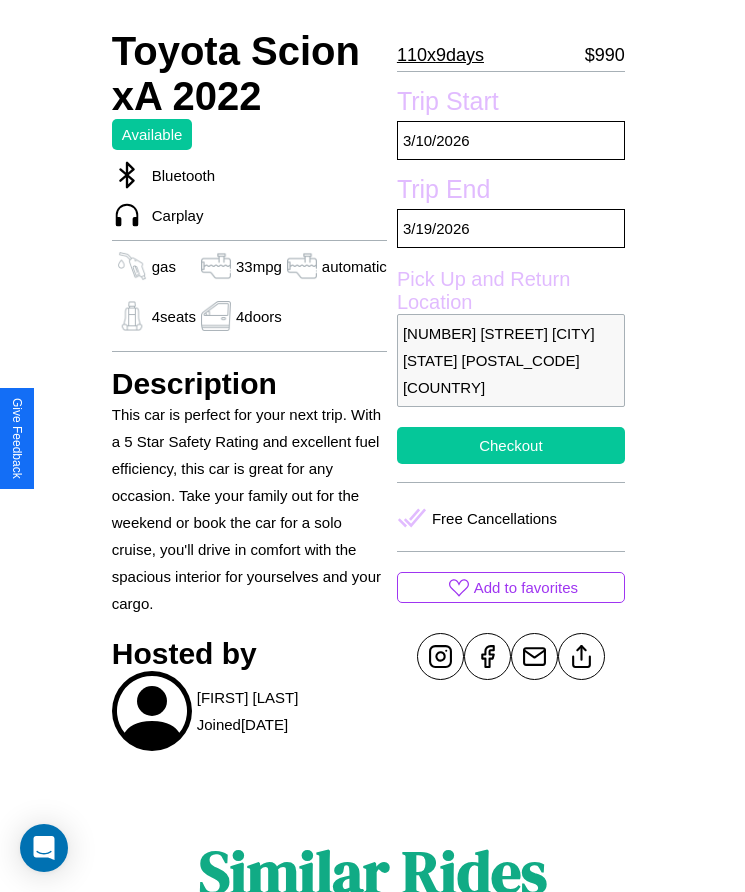 click on "Checkout" at bounding box center (511, 445) 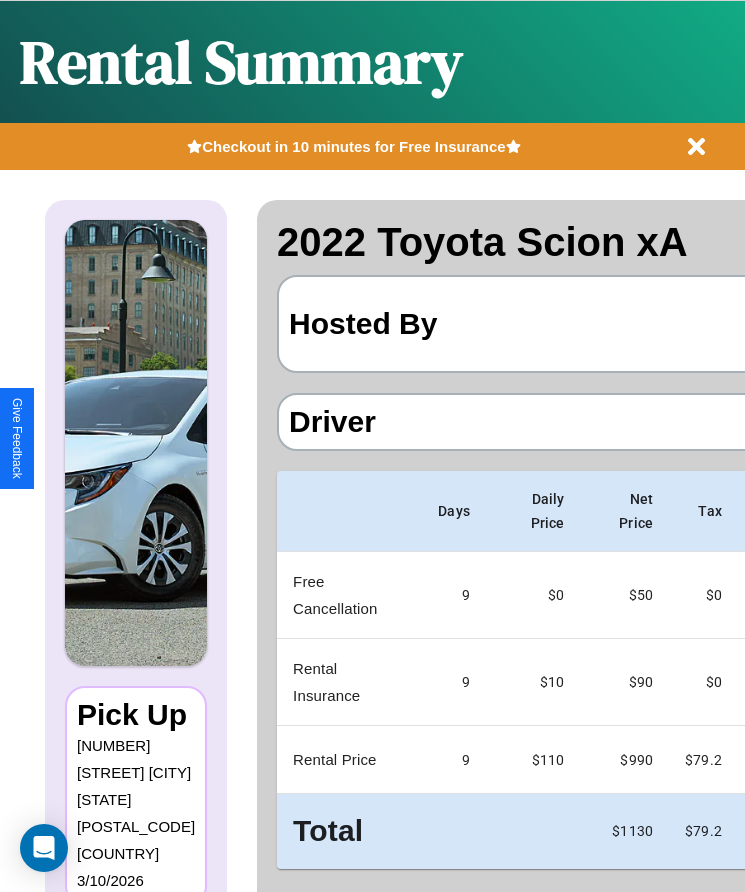 scroll, scrollTop: 0, scrollLeft: 118, axis: horizontal 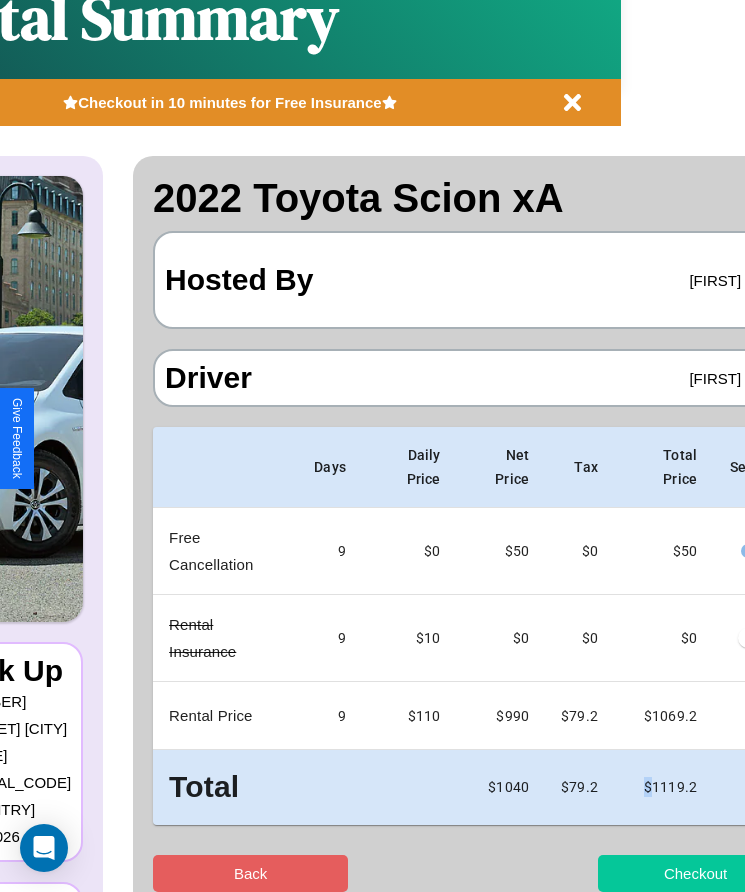 click on "Checkout" at bounding box center [695, 873] 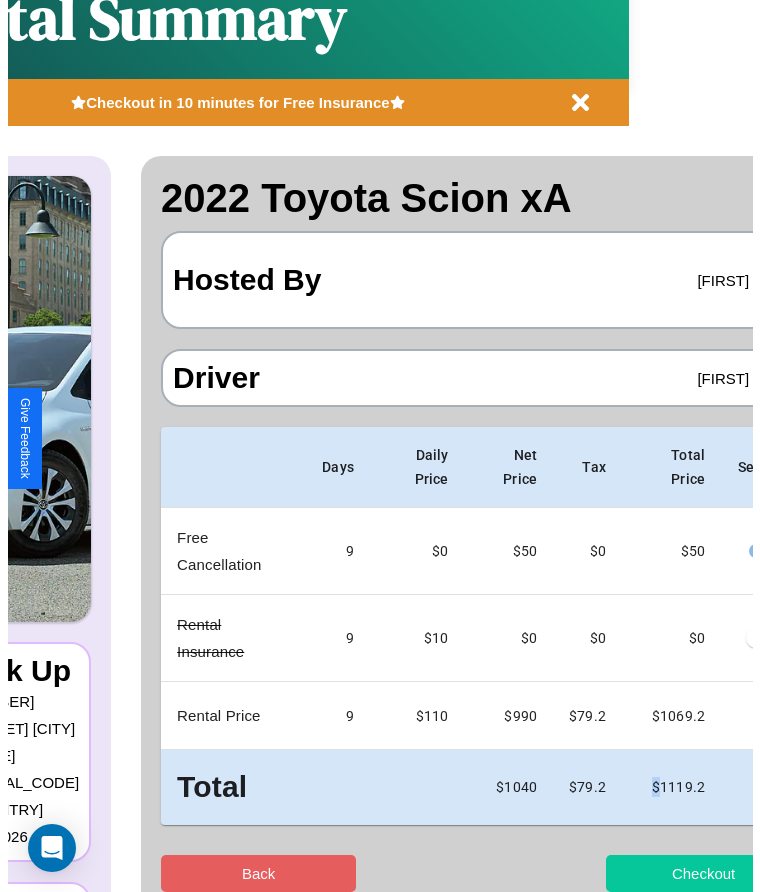 scroll, scrollTop: 0, scrollLeft: 0, axis: both 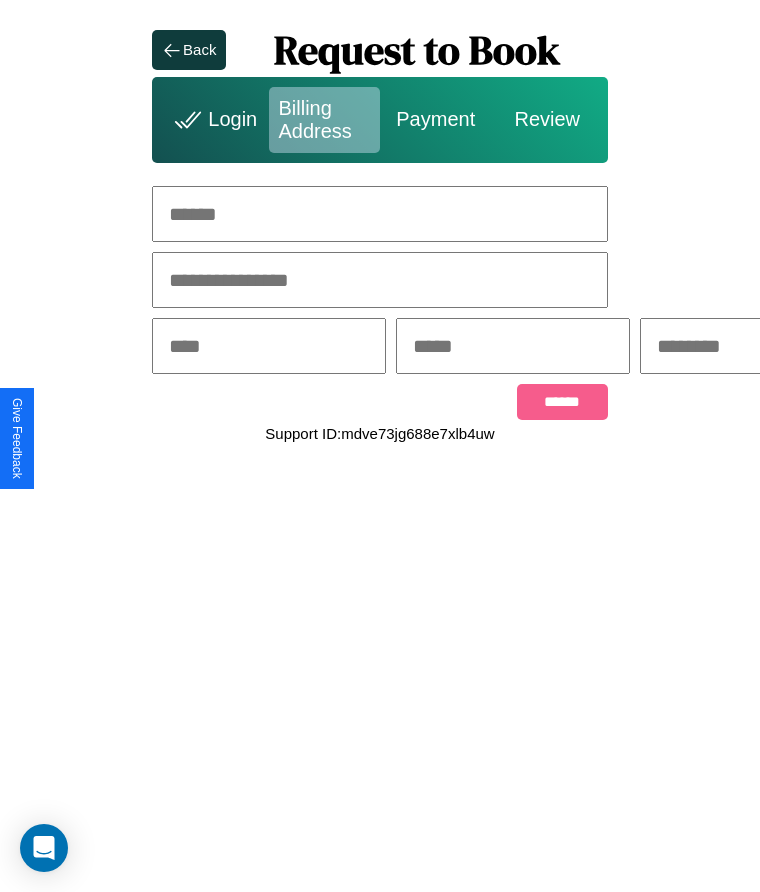 click at bounding box center (380, 214) 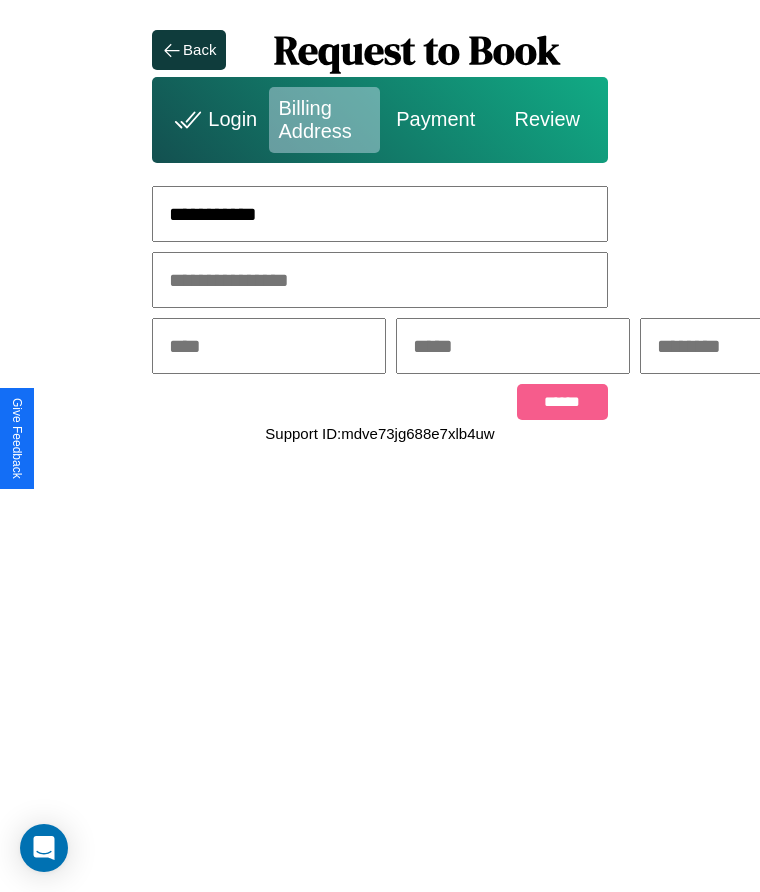type on "**********" 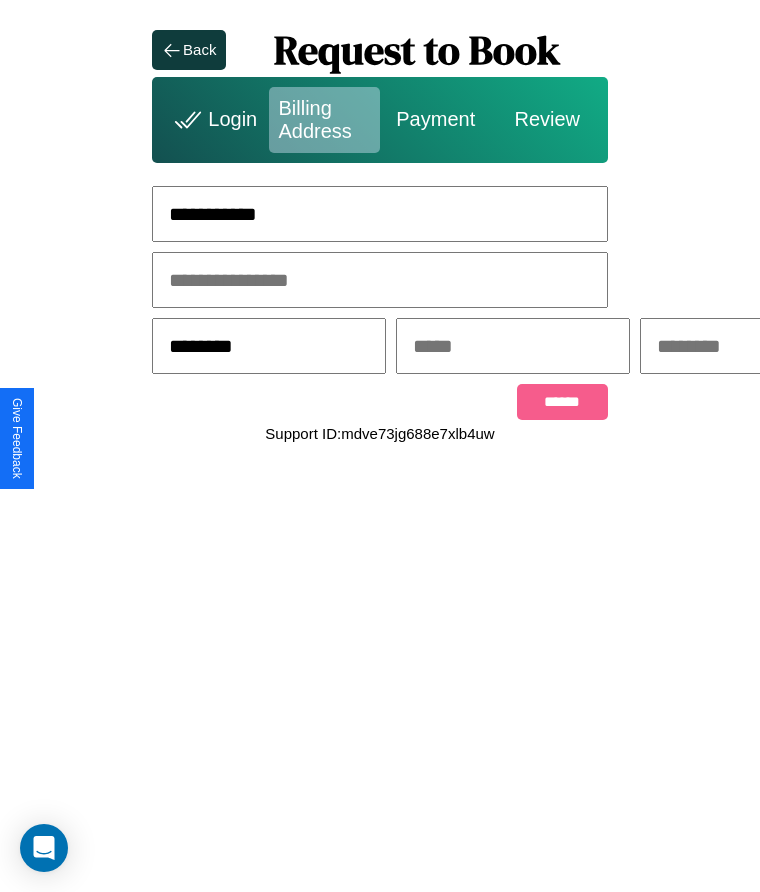 type on "********" 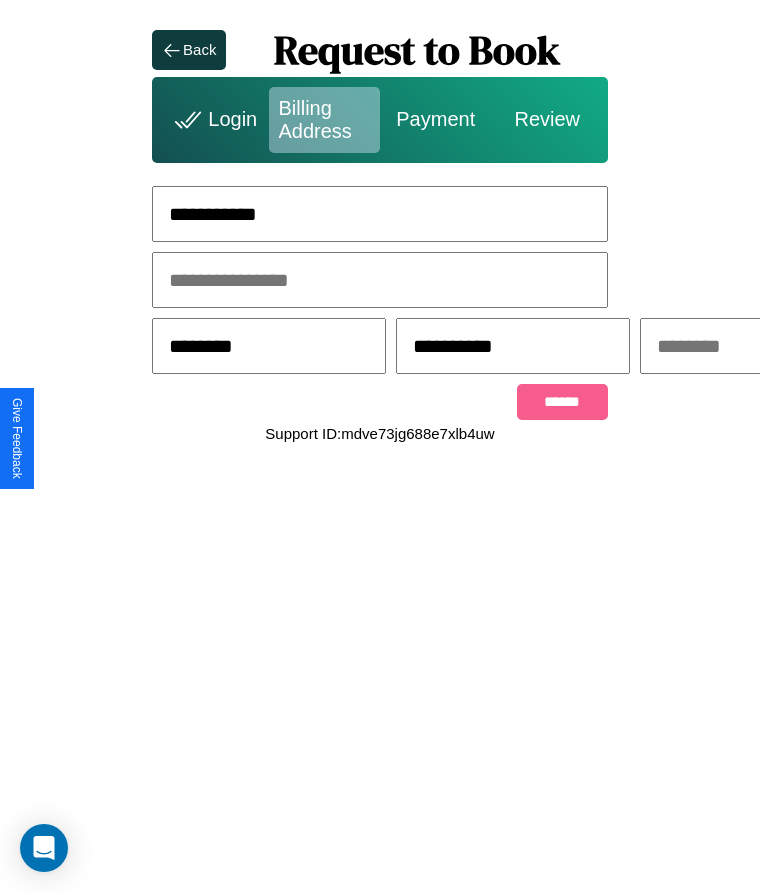 scroll, scrollTop: 0, scrollLeft: 309, axis: horizontal 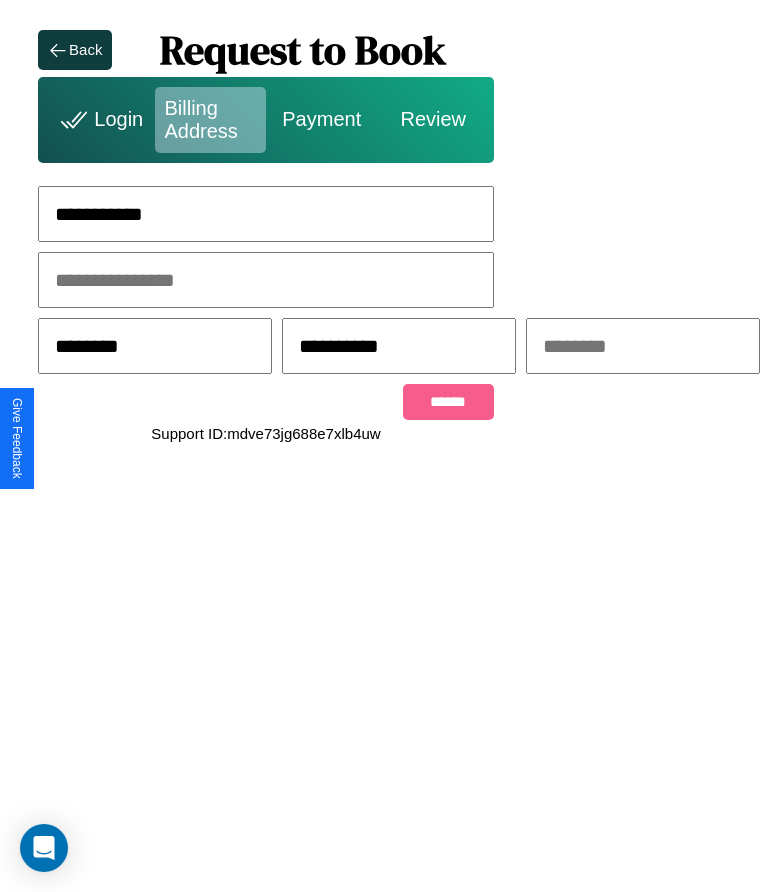 type on "**********" 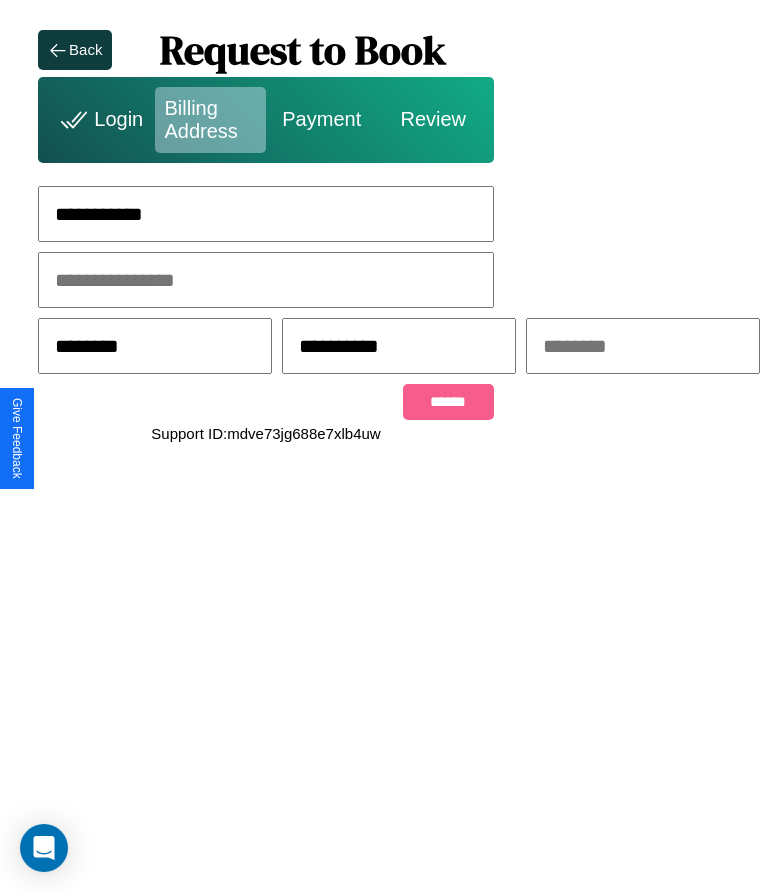 click at bounding box center (643, 346) 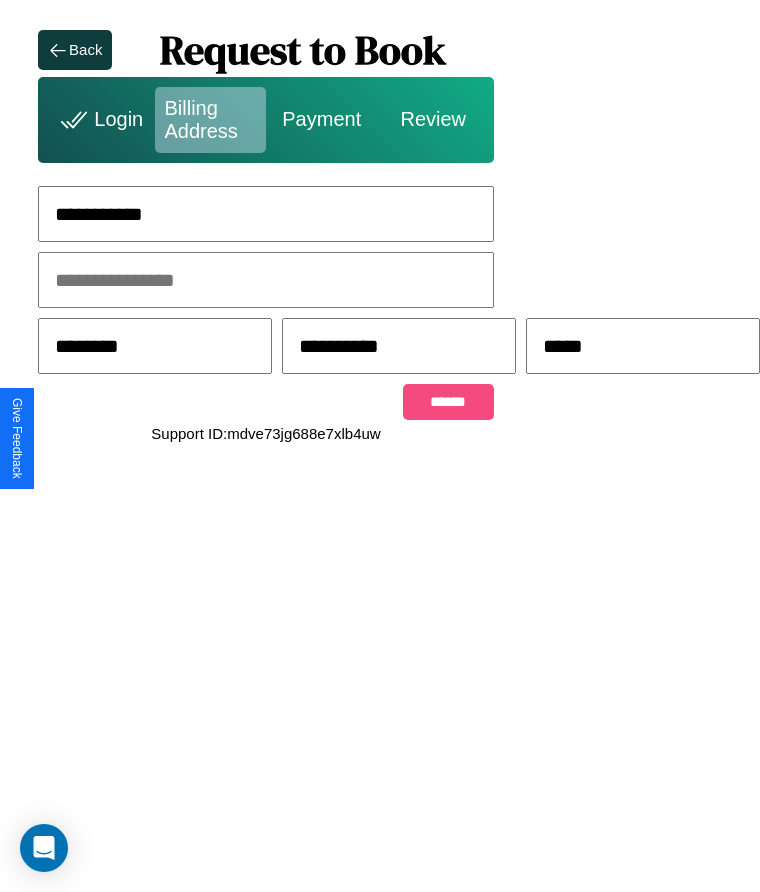 type on "*****" 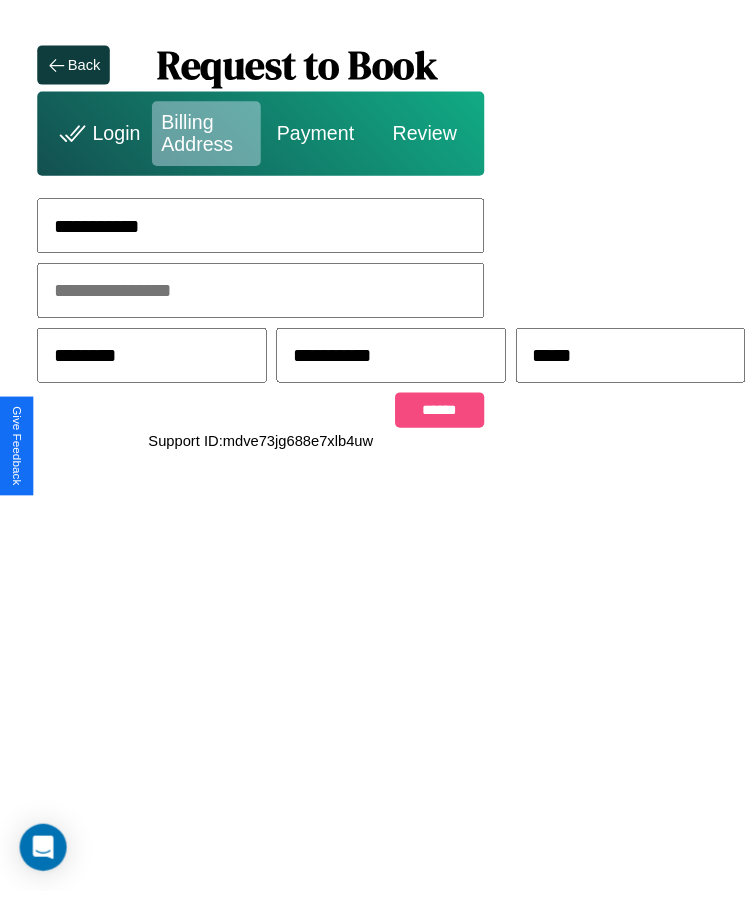 scroll, scrollTop: 0, scrollLeft: 0, axis: both 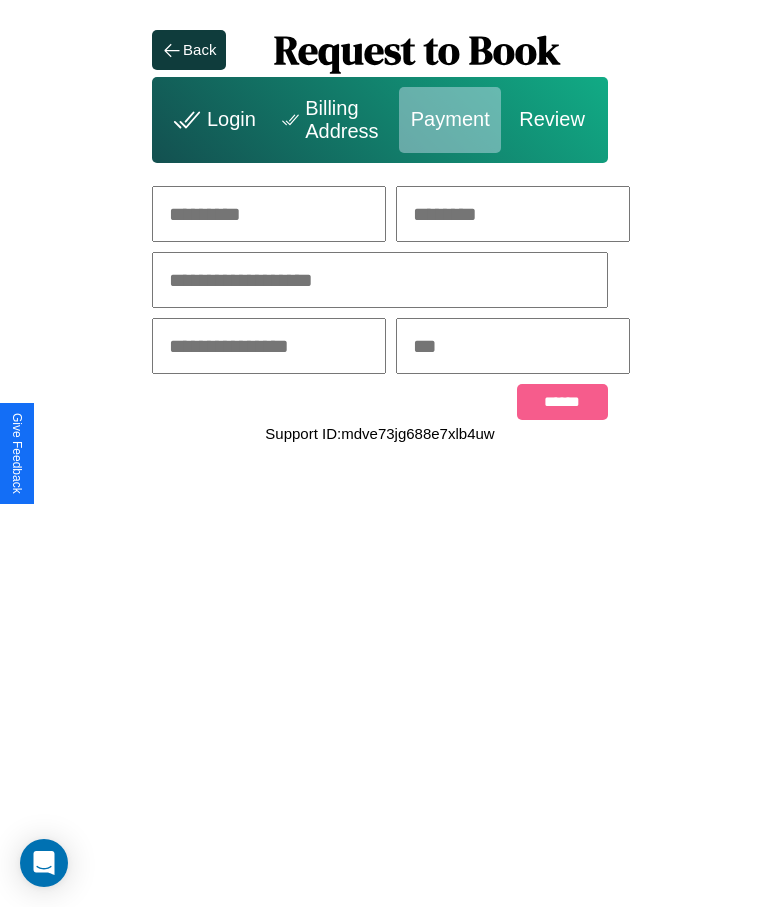click at bounding box center (269, 214) 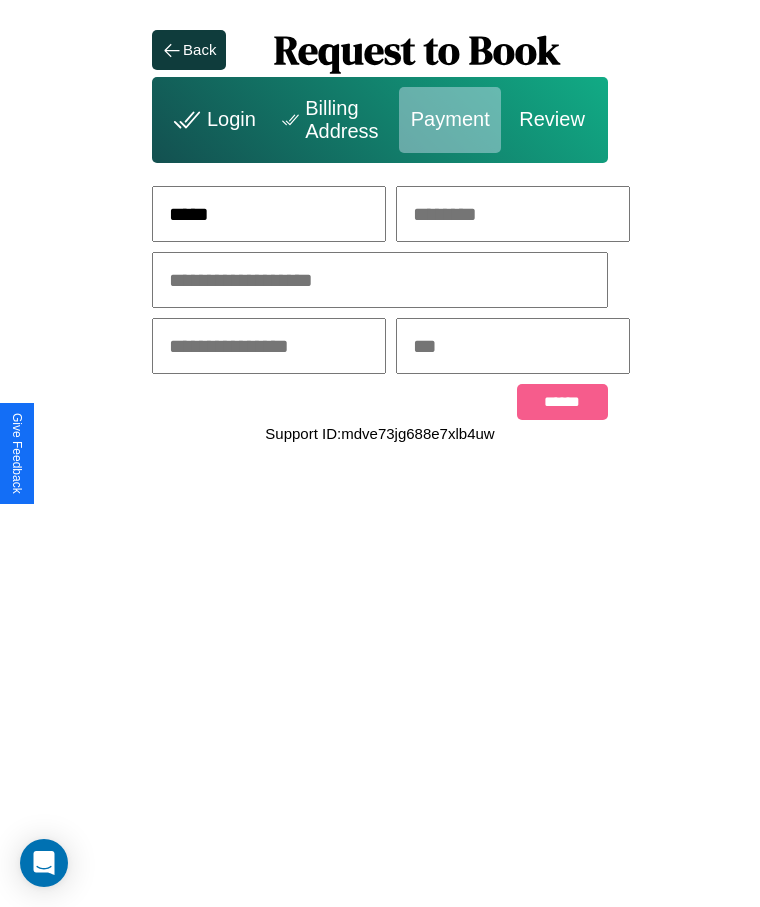 type on "*****" 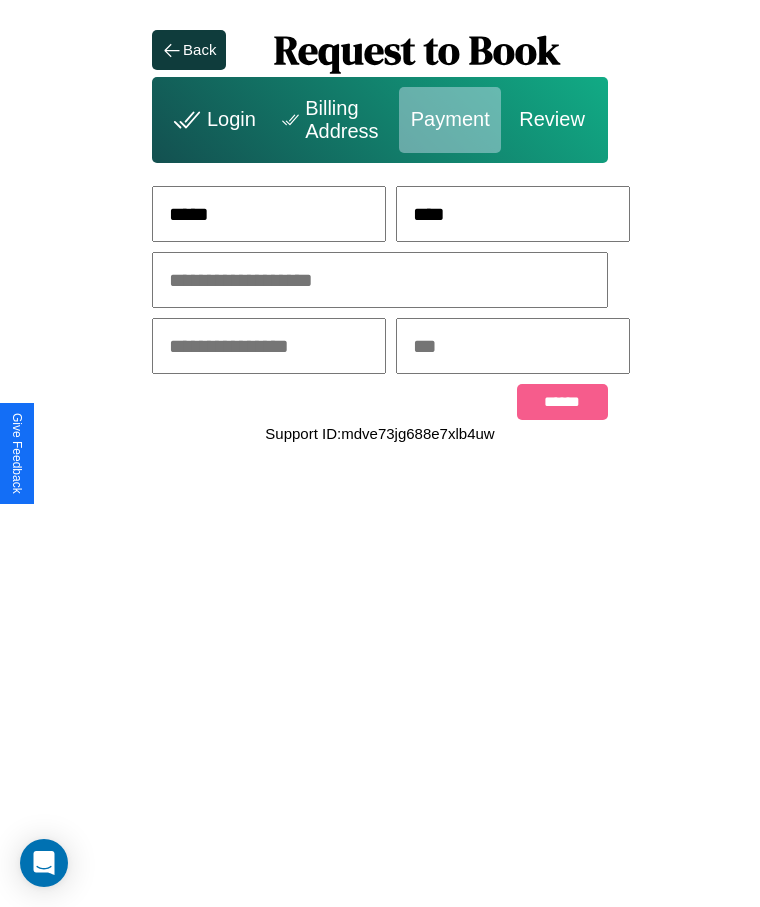 type on "****" 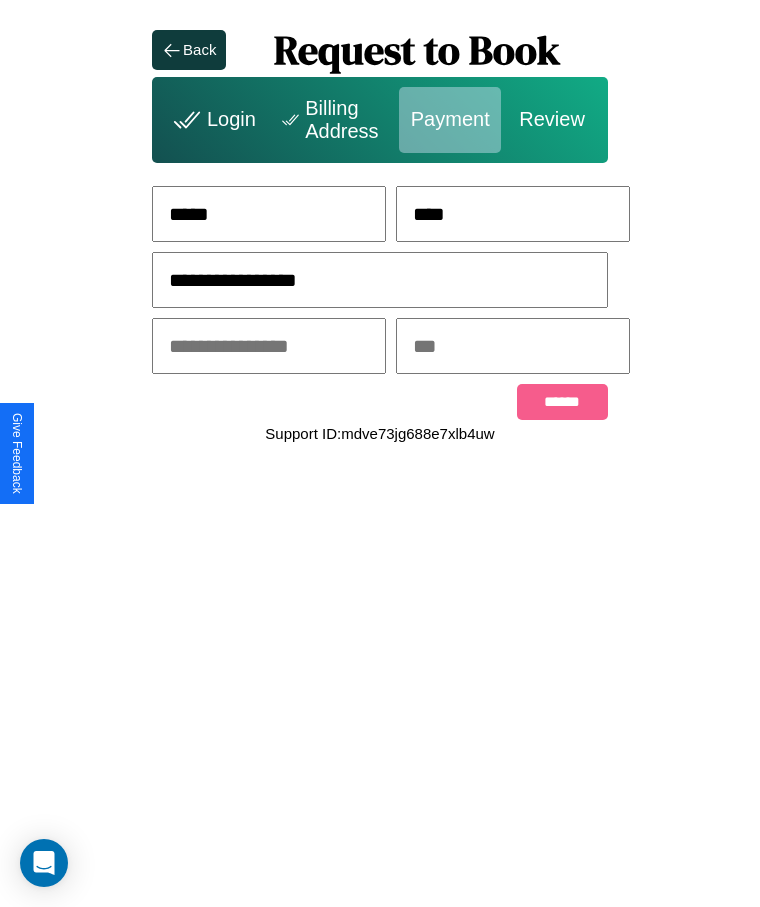 type on "**********" 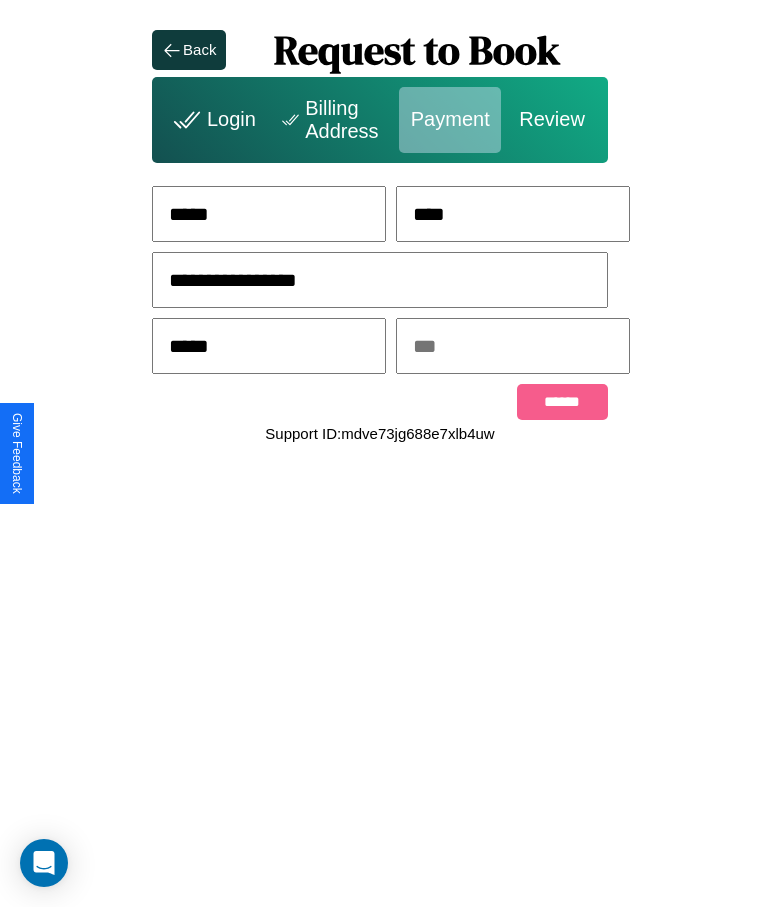 type on "*****" 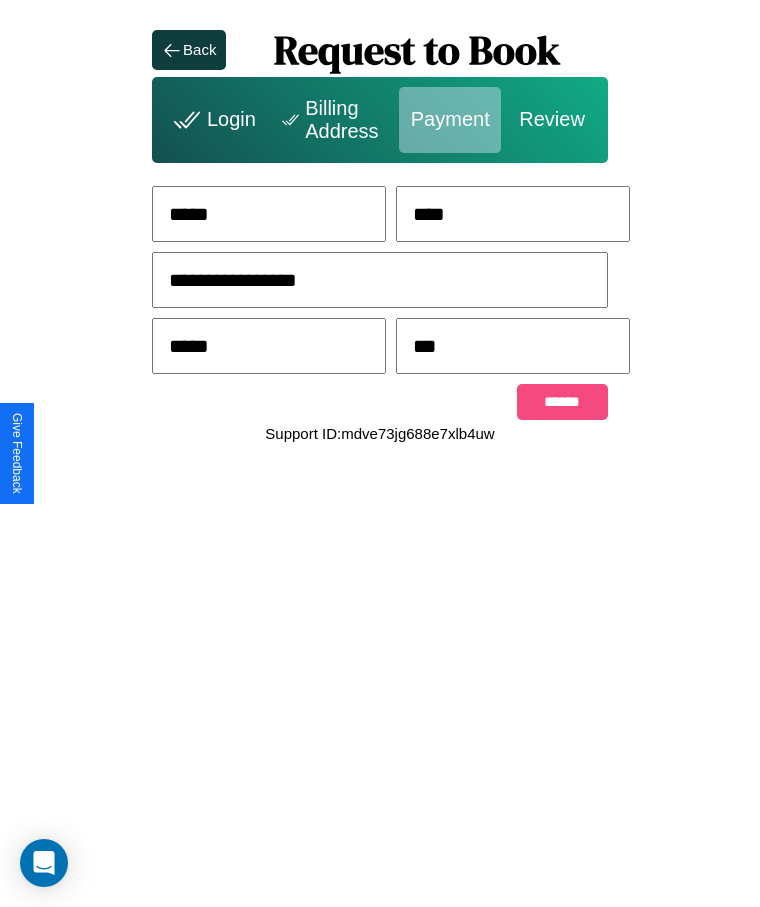 type on "***" 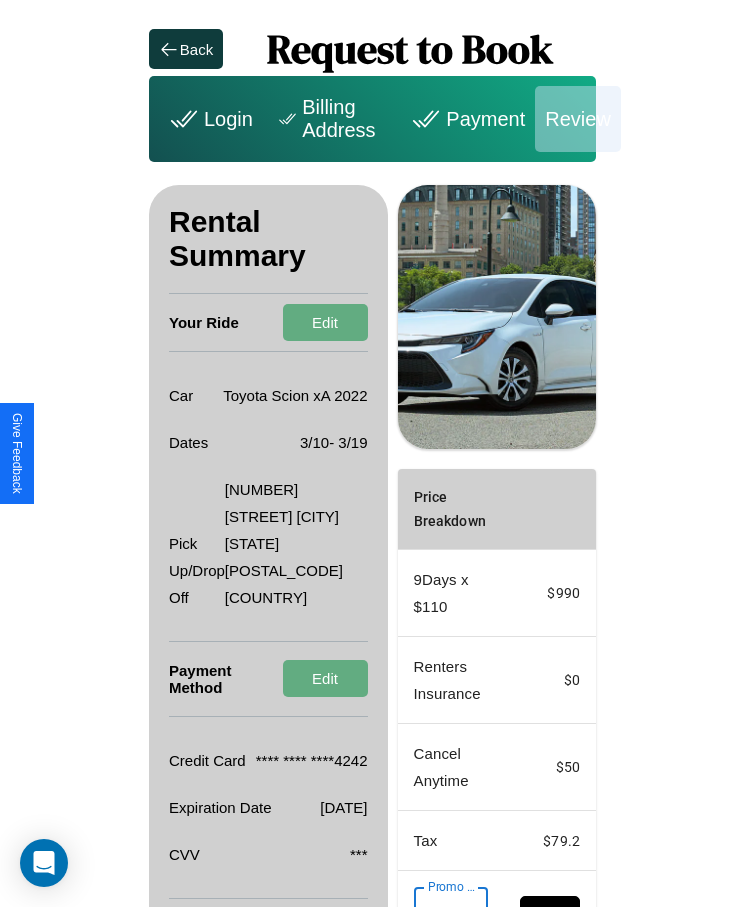 click on "Promo Code" at bounding box center [440, 915] 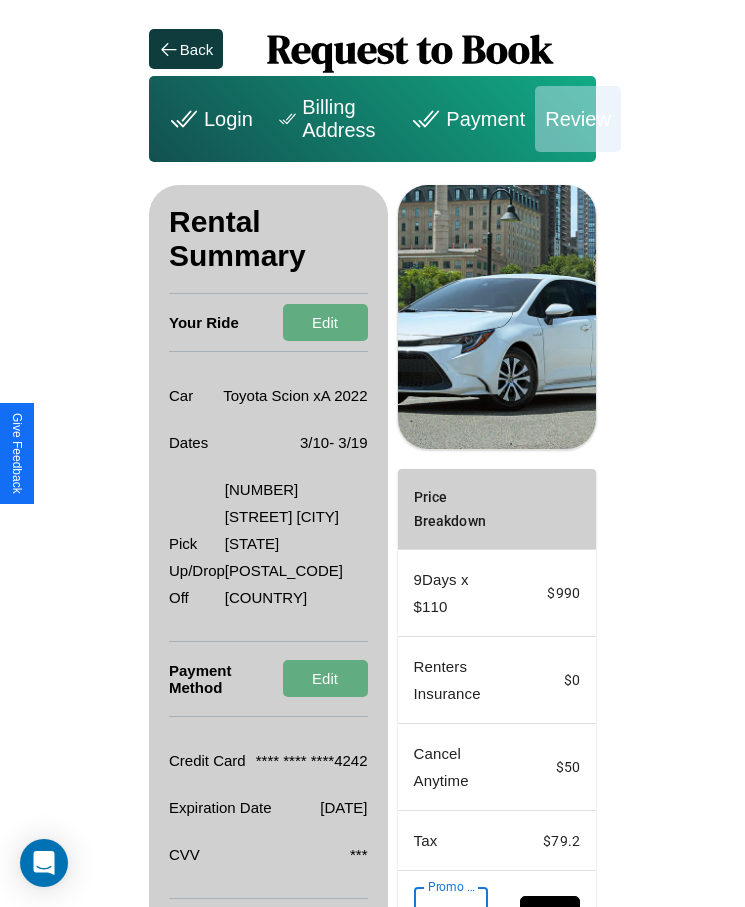 scroll, scrollTop: 0, scrollLeft: 93, axis: horizontal 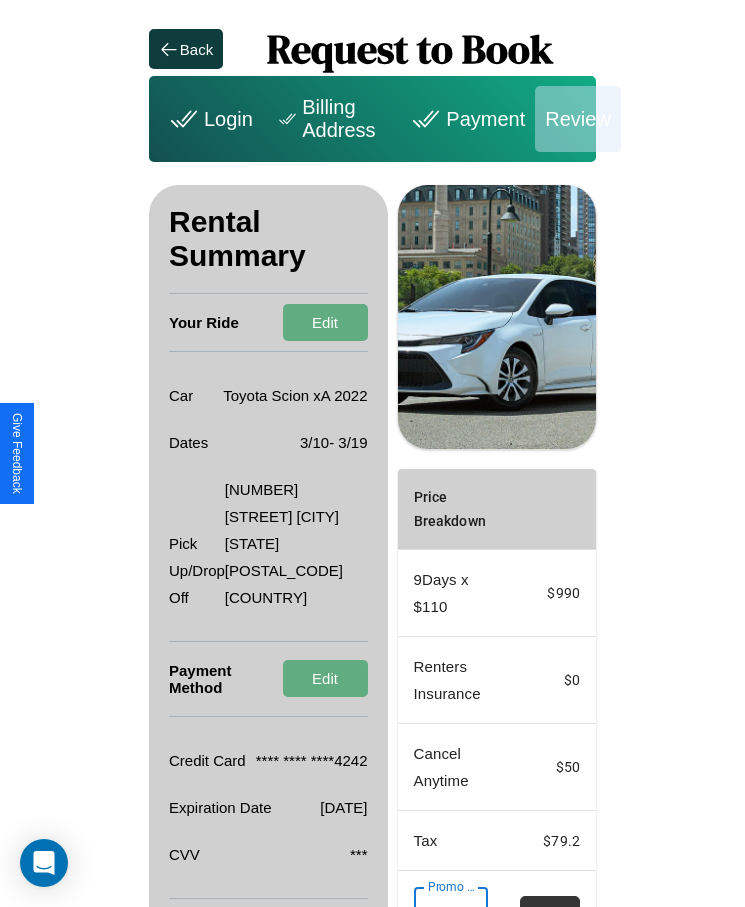 type on "**********" 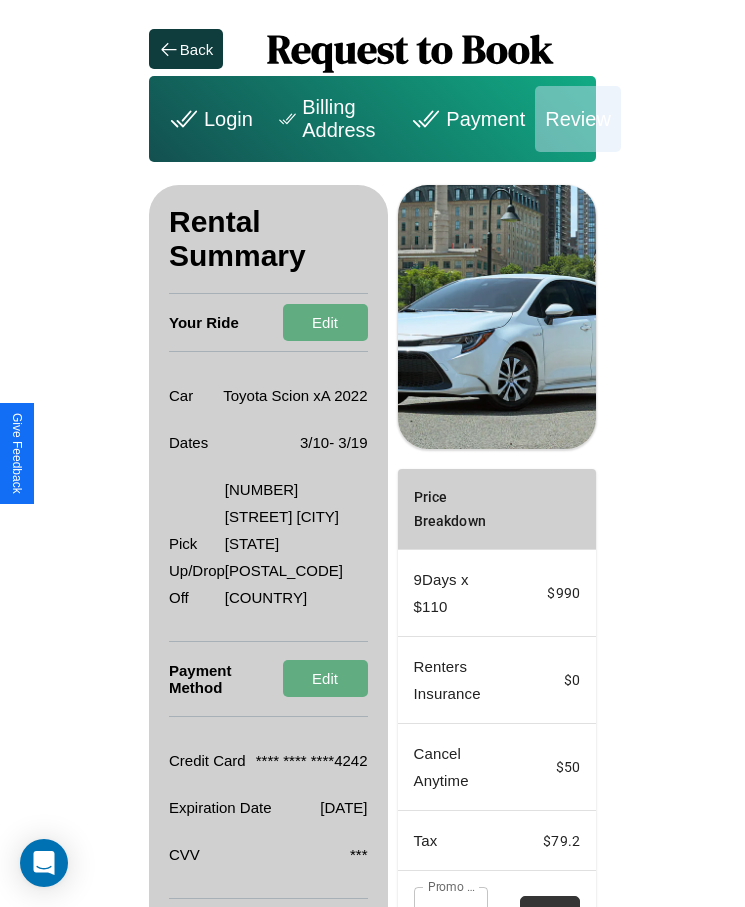 scroll, scrollTop: 0, scrollLeft: 0, axis: both 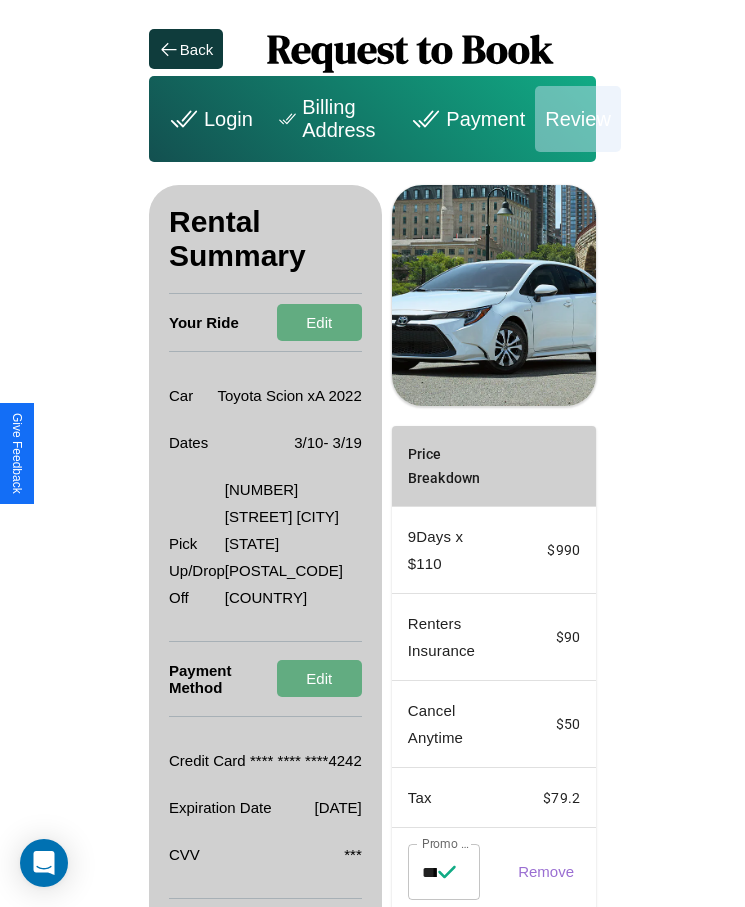 click on "Billing Address" at bounding box center (329, 119) 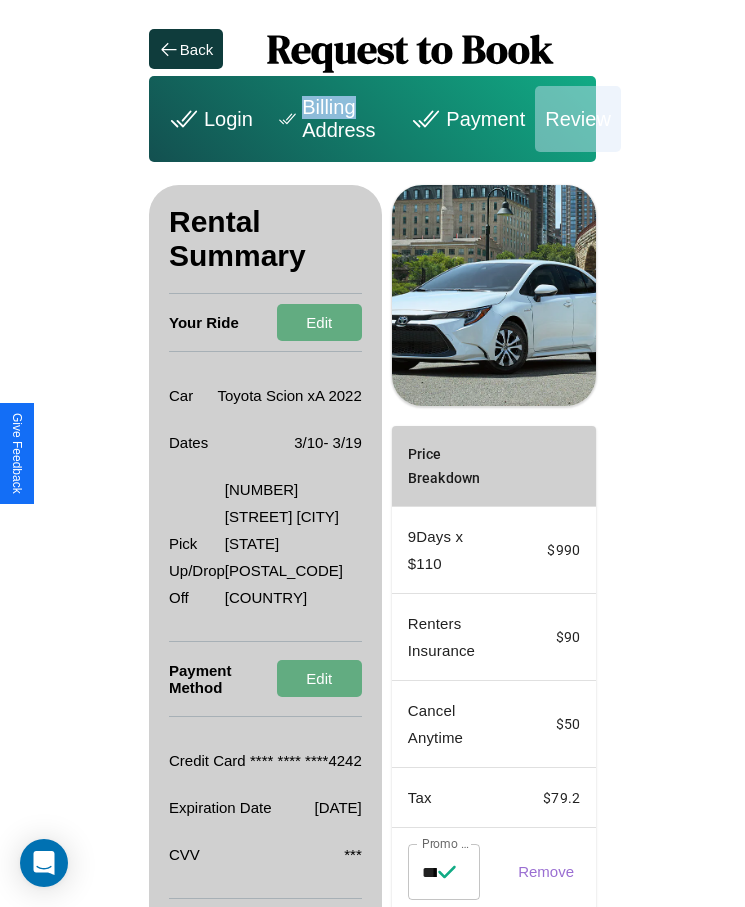 click on "Billing Address" at bounding box center (329, 119) 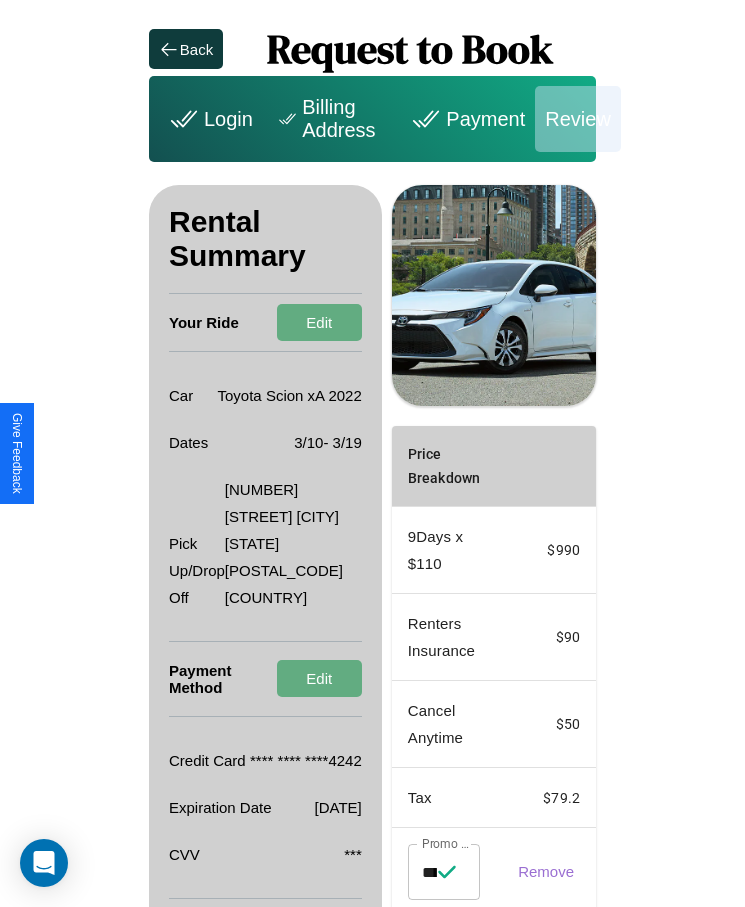 click on "Billing Address" at bounding box center [329, 119] 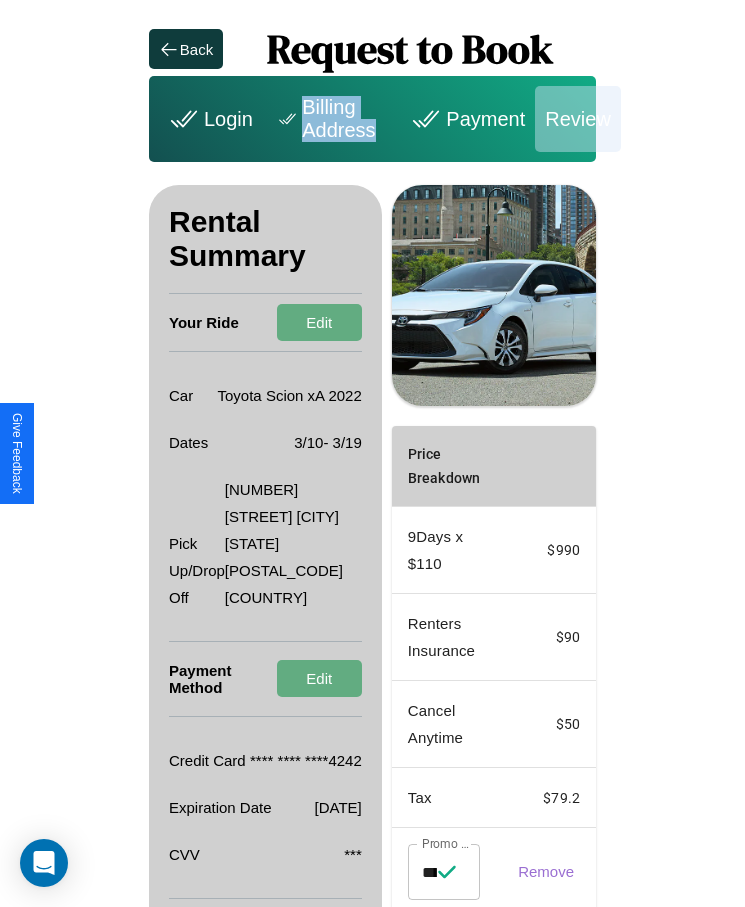 click on "Billing Address" at bounding box center (329, 119) 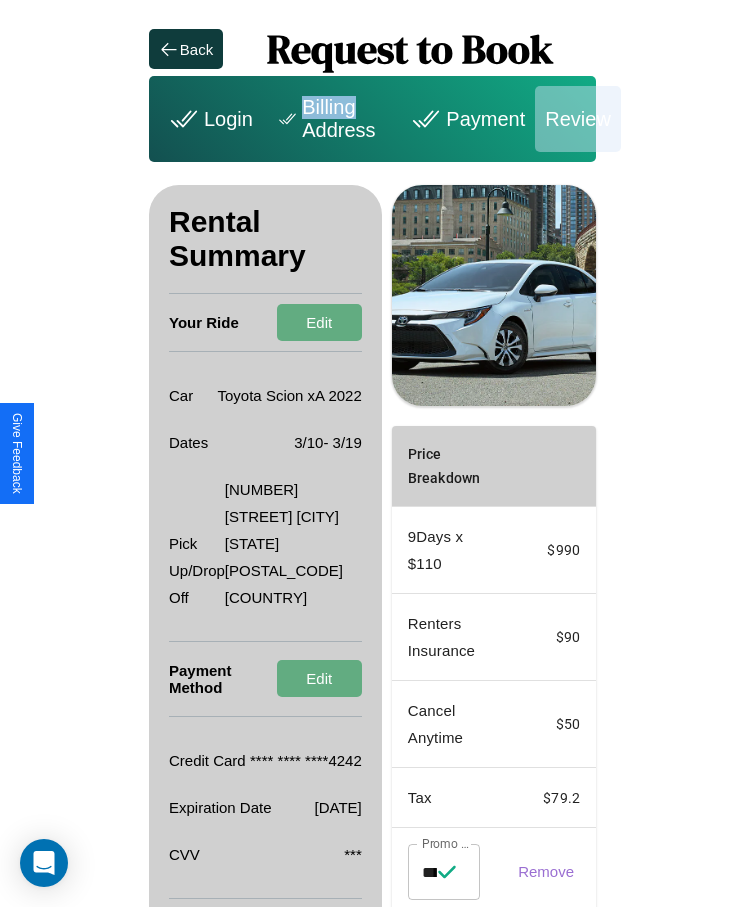click on "Billing Address" at bounding box center [329, 119] 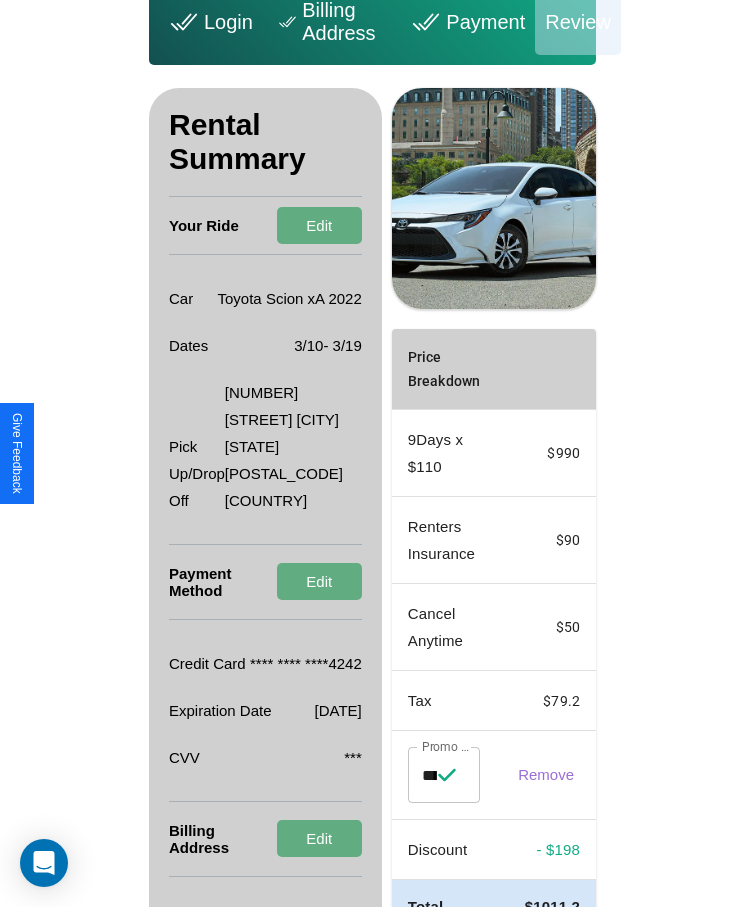scroll, scrollTop: 181, scrollLeft: 0, axis: vertical 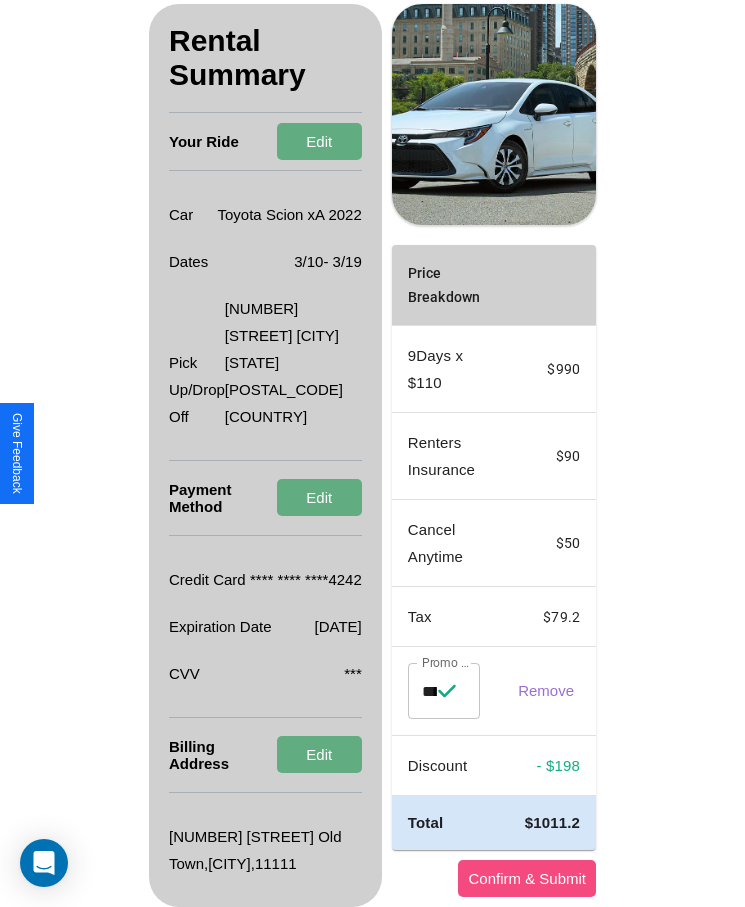 click on "Confirm & Submit" at bounding box center (527, 878) 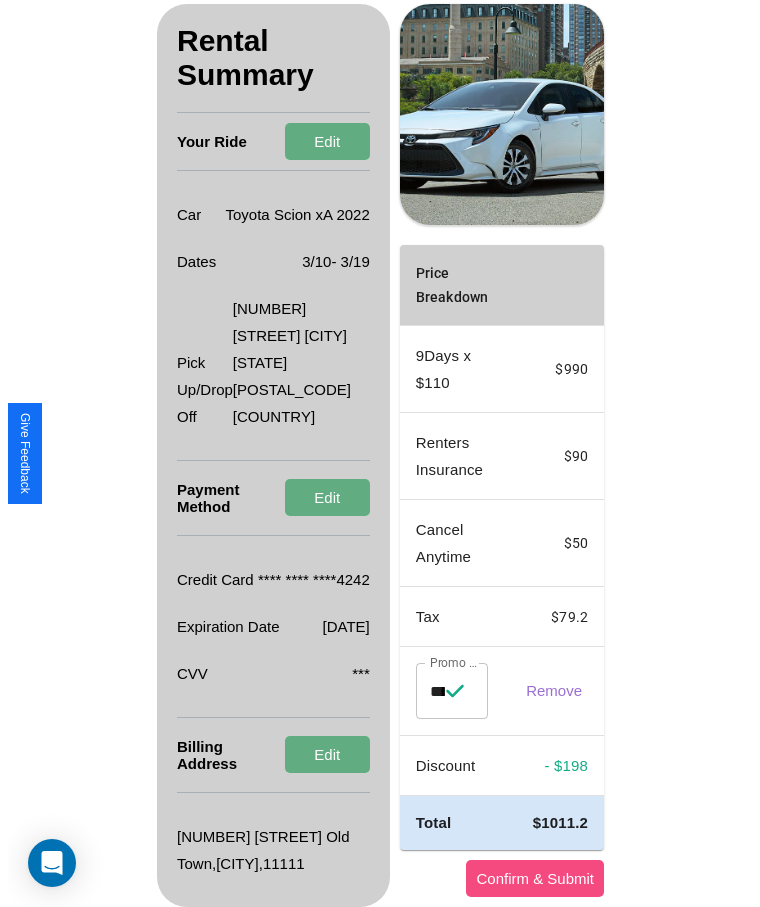 scroll, scrollTop: 0, scrollLeft: 0, axis: both 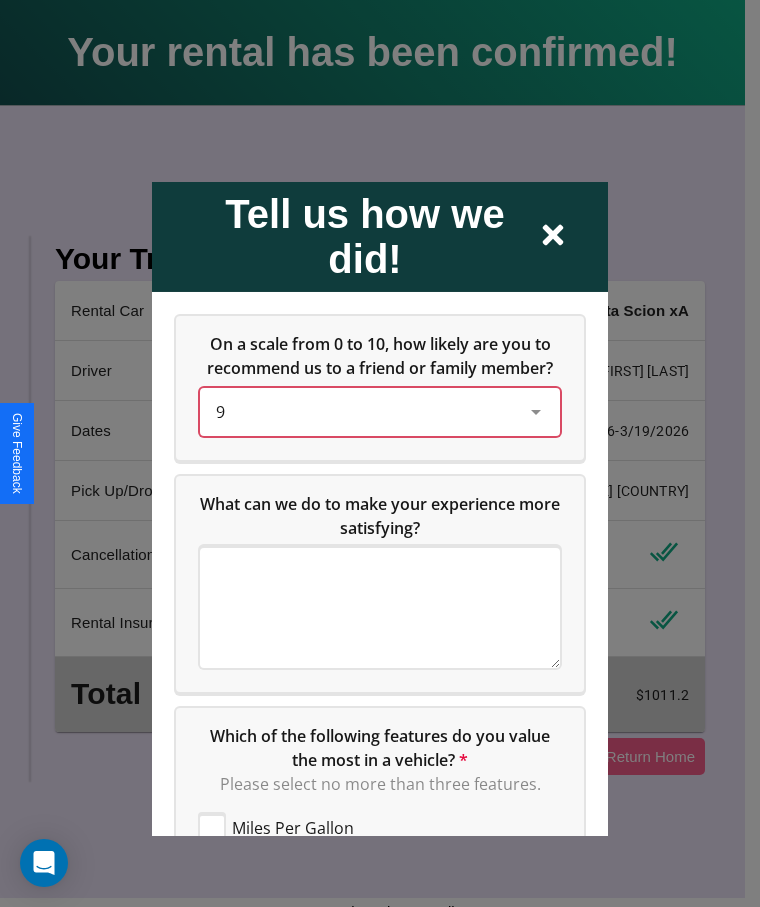 click on "9" at bounding box center (364, 411) 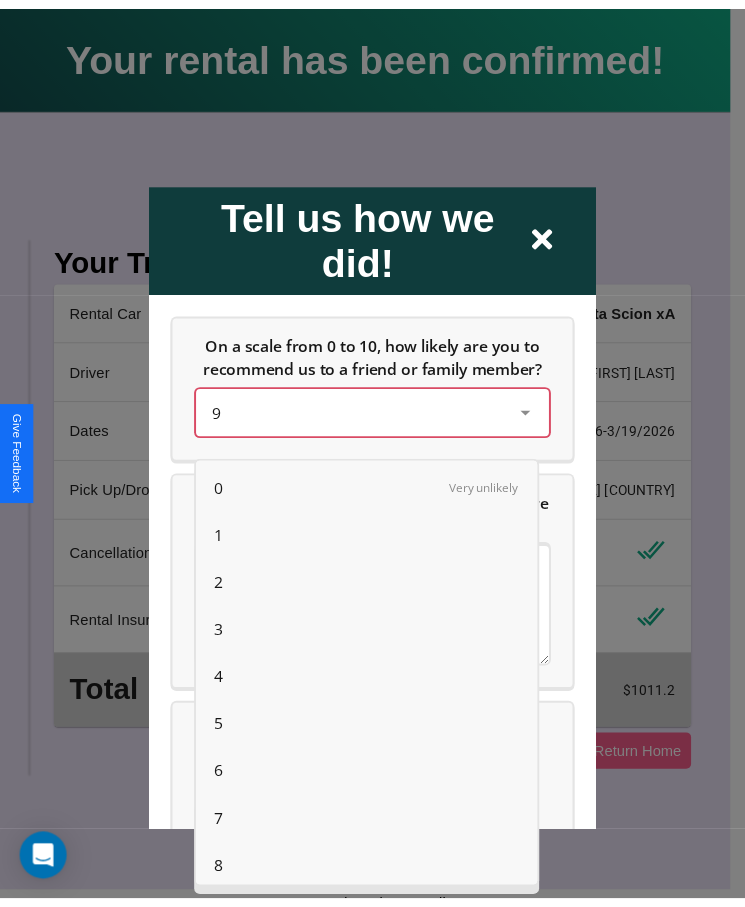 scroll, scrollTop: 56, scrollLeft: 0, axis: vertical 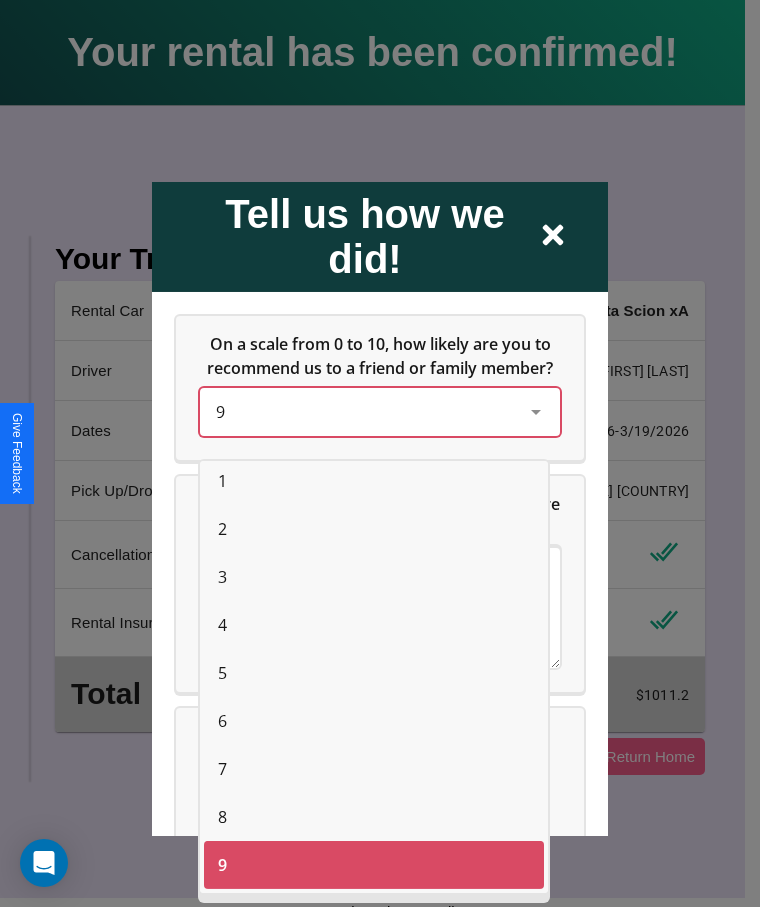 click on "8" at bounding box center (222, 817) 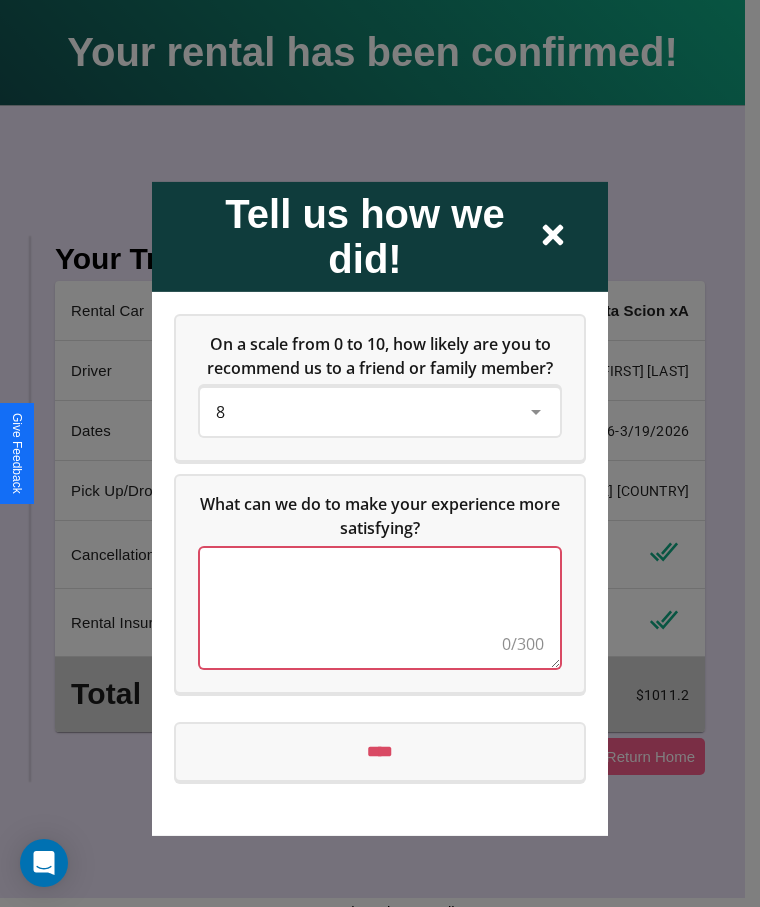 click at bounding box center [380, 607] 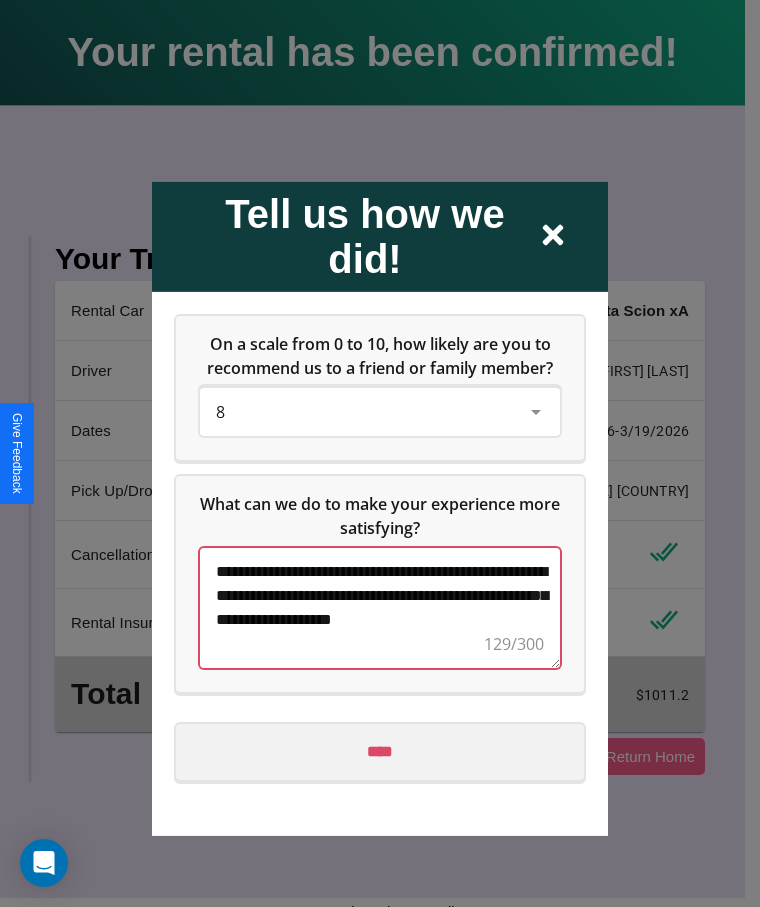 type on "**********" 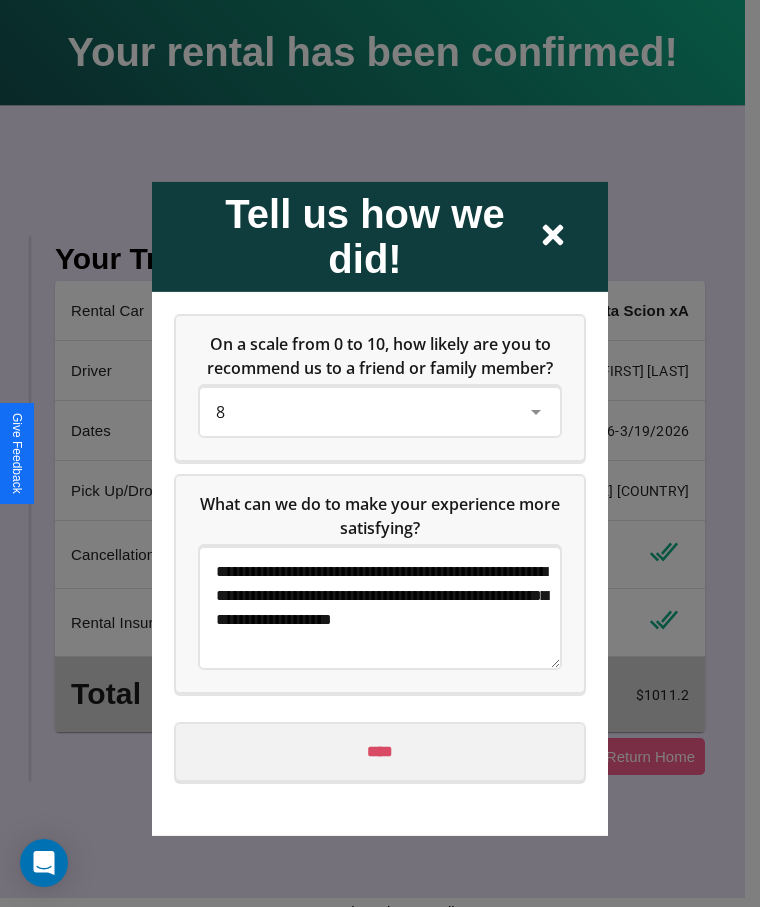 click on "****" at bounding box center (380, 751) 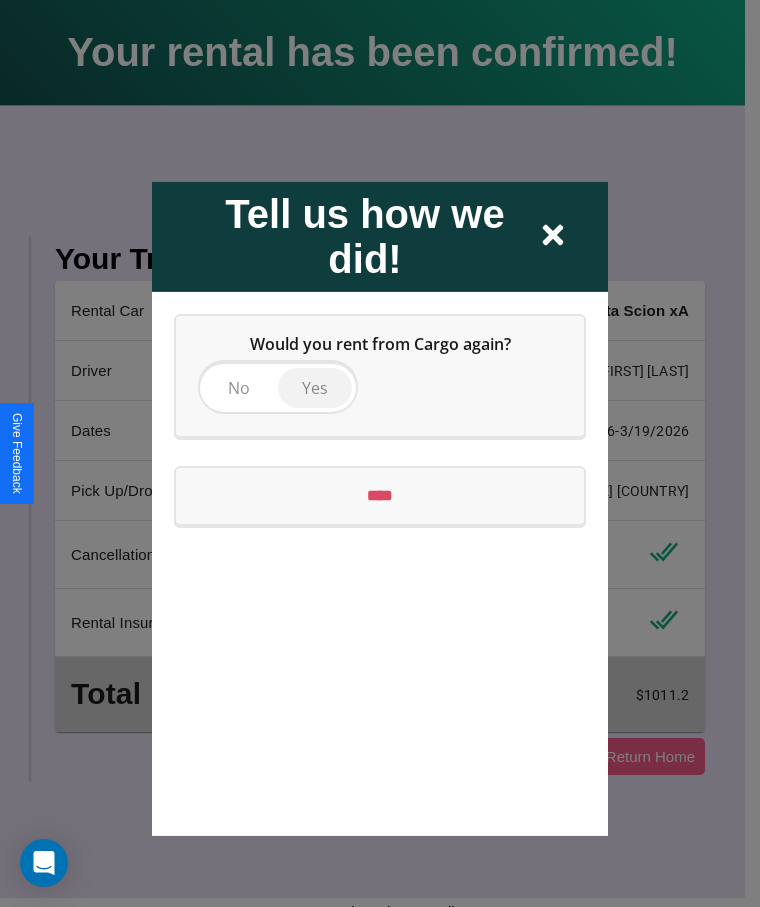 click on "Yes" at bounding box center (315, 387) 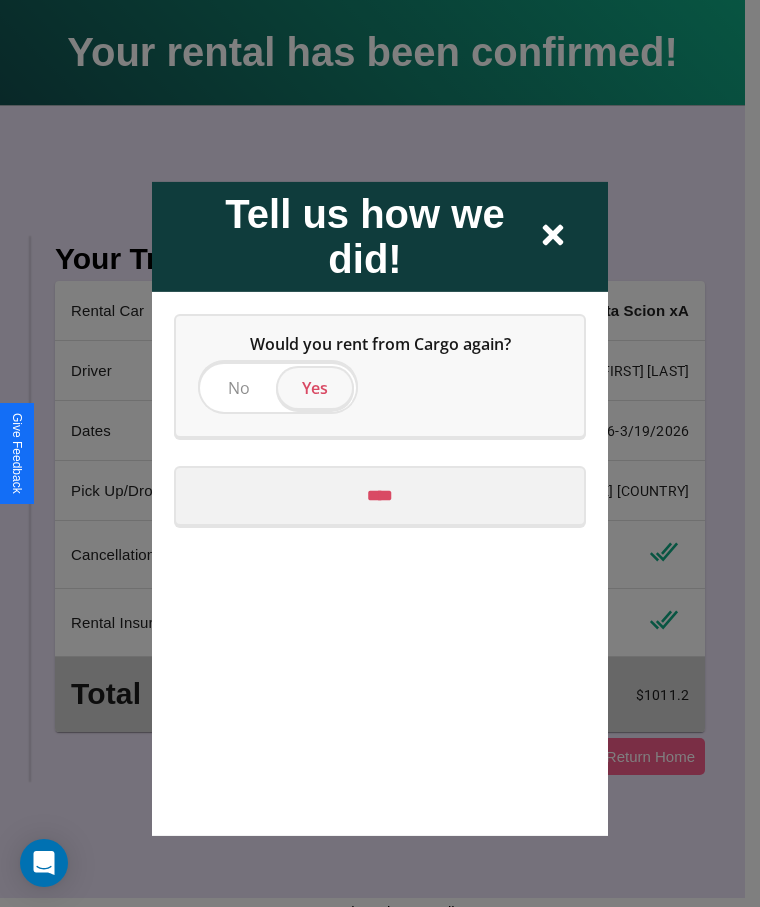 click on "****" at bounding box center (380, 495) 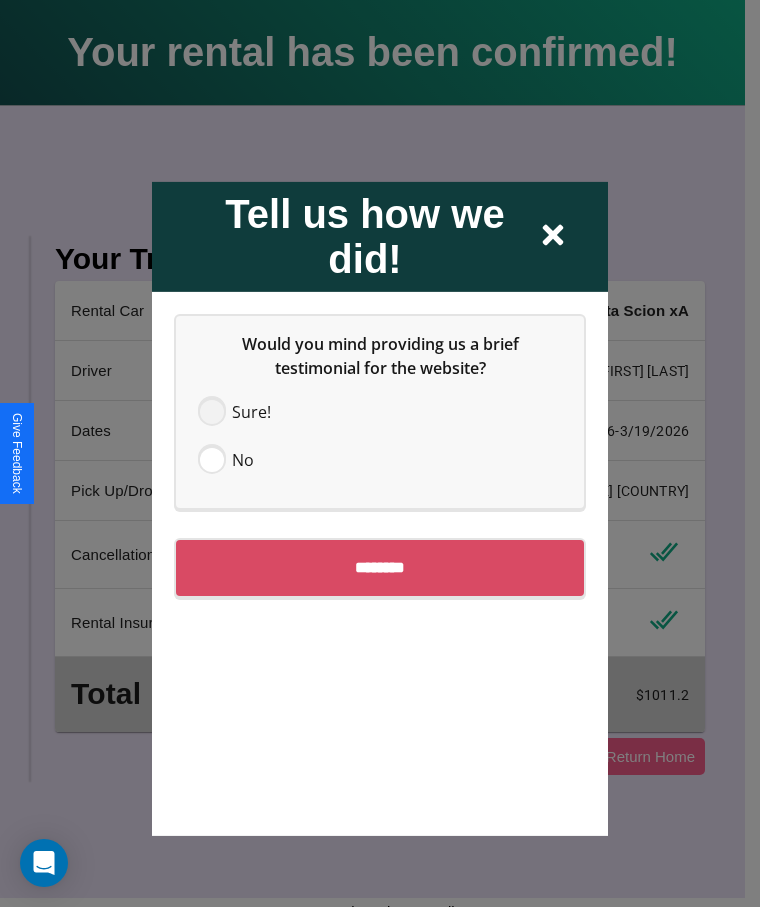 click at bounding box center [212, 411] 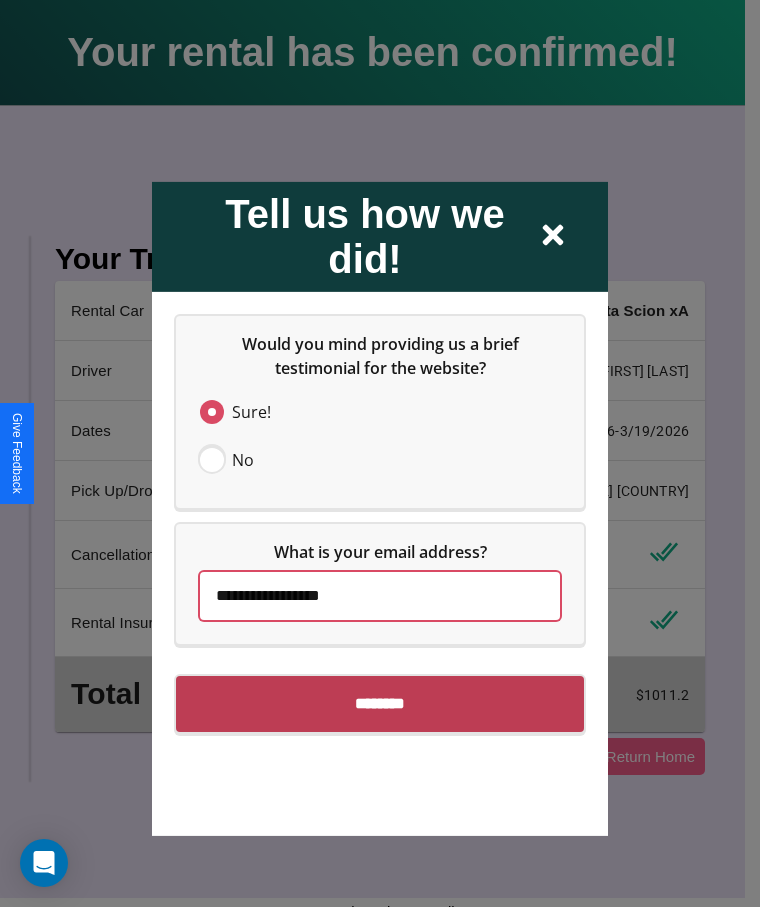 type on "**********" 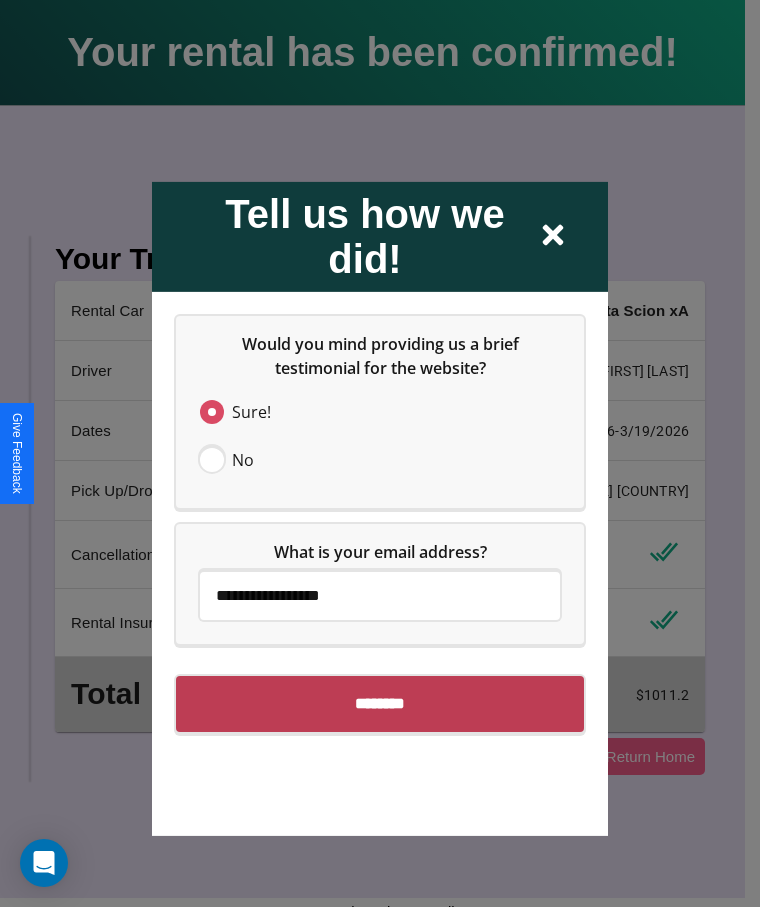 click on "********" at bounding box center [380, 703] 